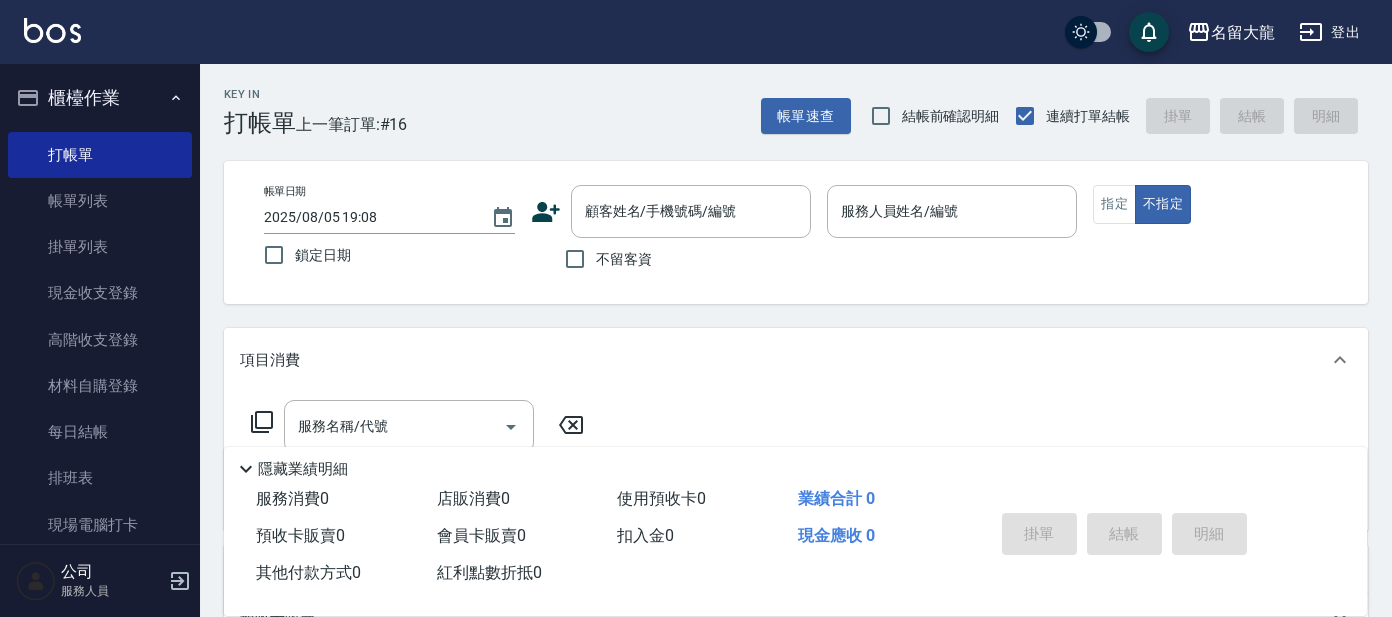 scroll, scrollTop: 0, scrollLeft: 0, axis: both 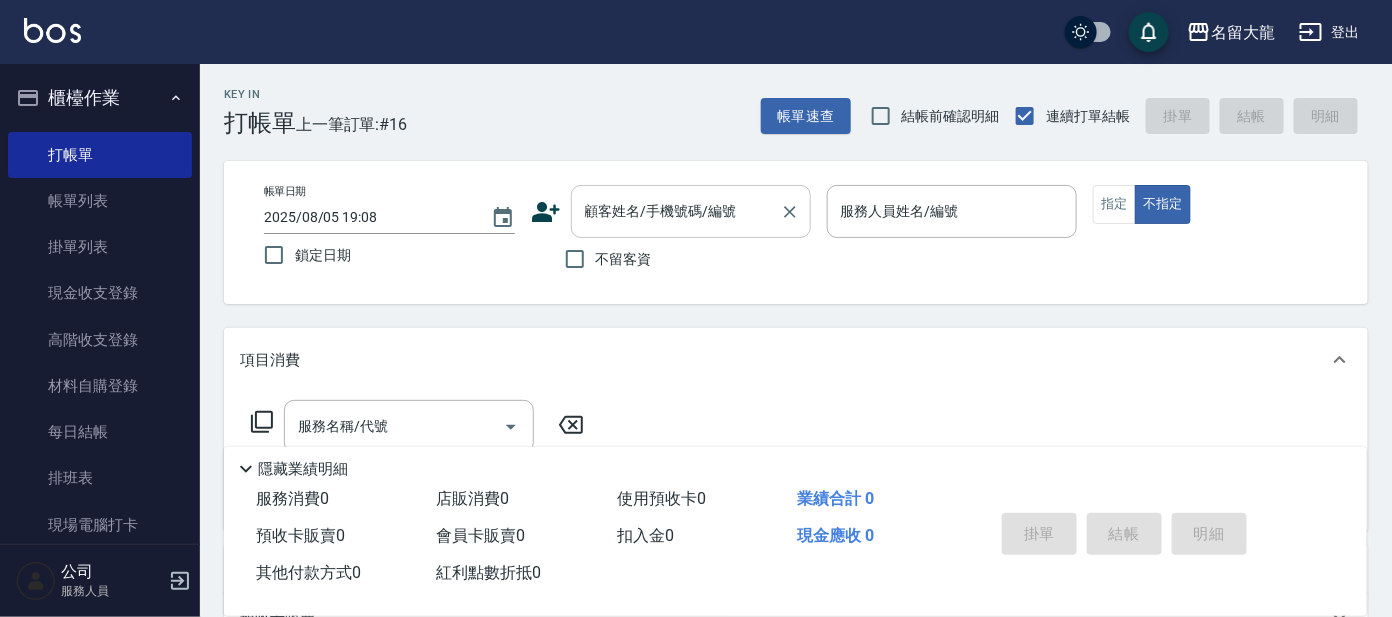 click on "顧客姓名/手機號碼/編號" at bounding box center (676, 211) 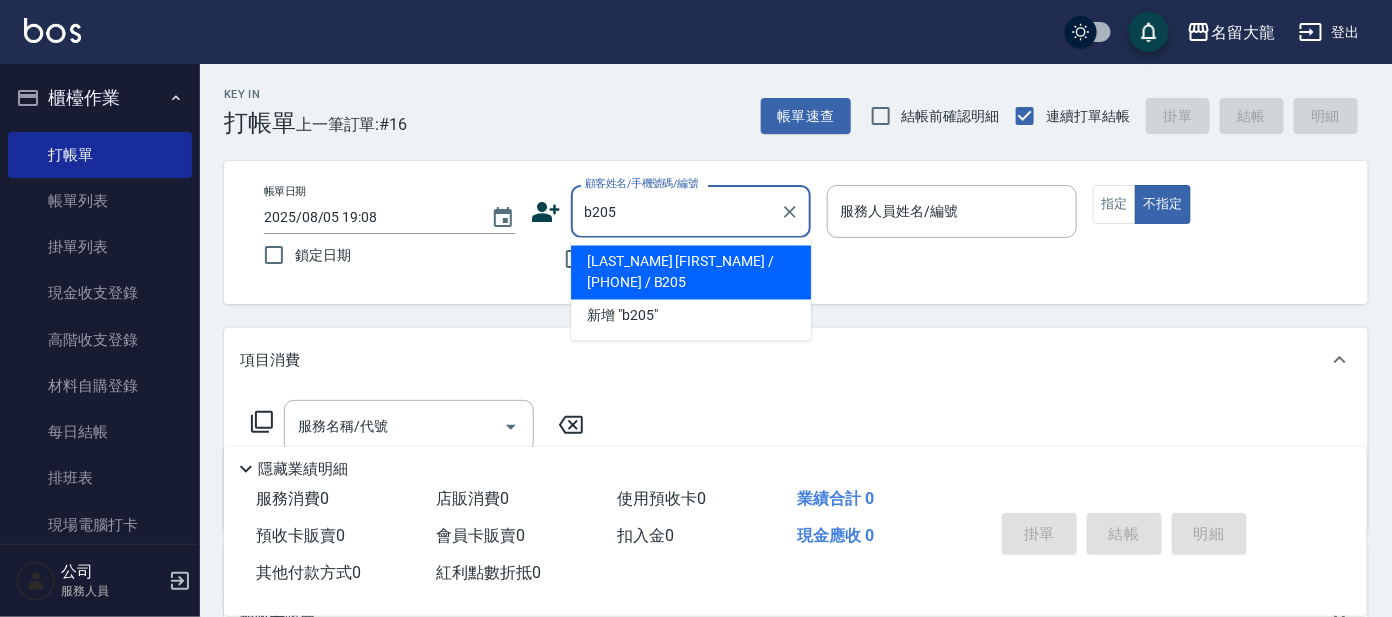 type on "[LAST_NAME] [FIRST_NAME] / [PHONE] / B205" 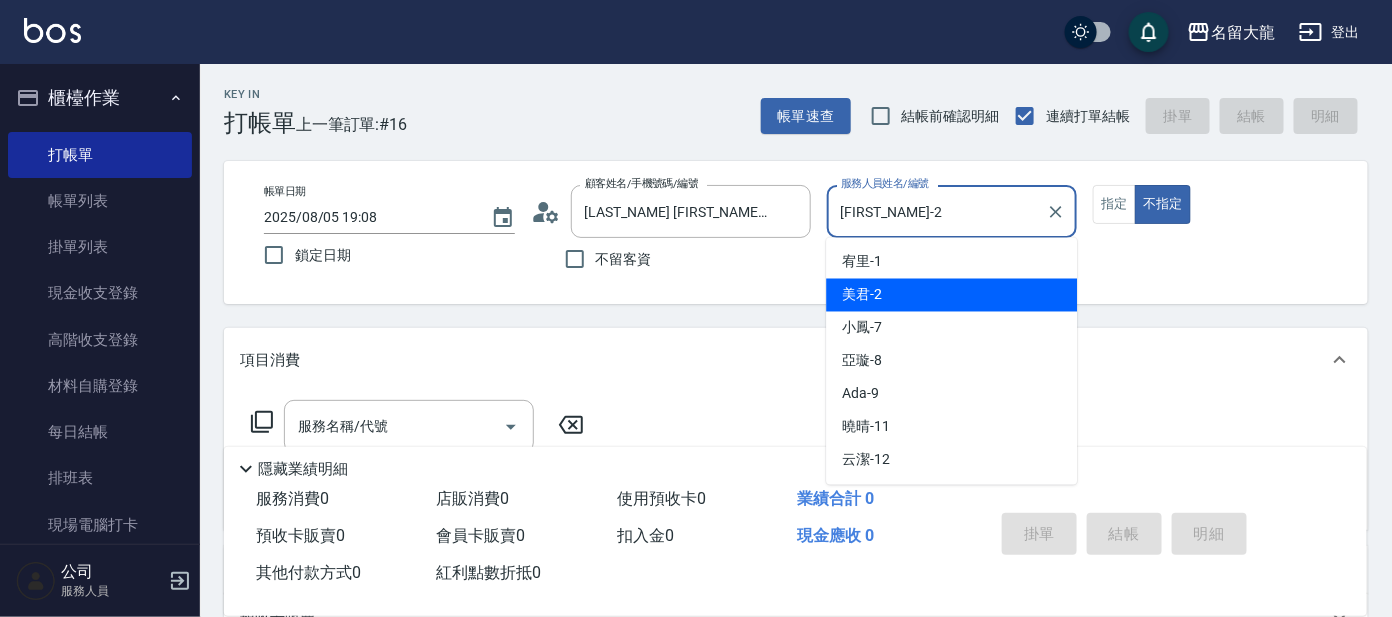 click on "[FIRST_NAME]-2" at bounding box center [937, 211] 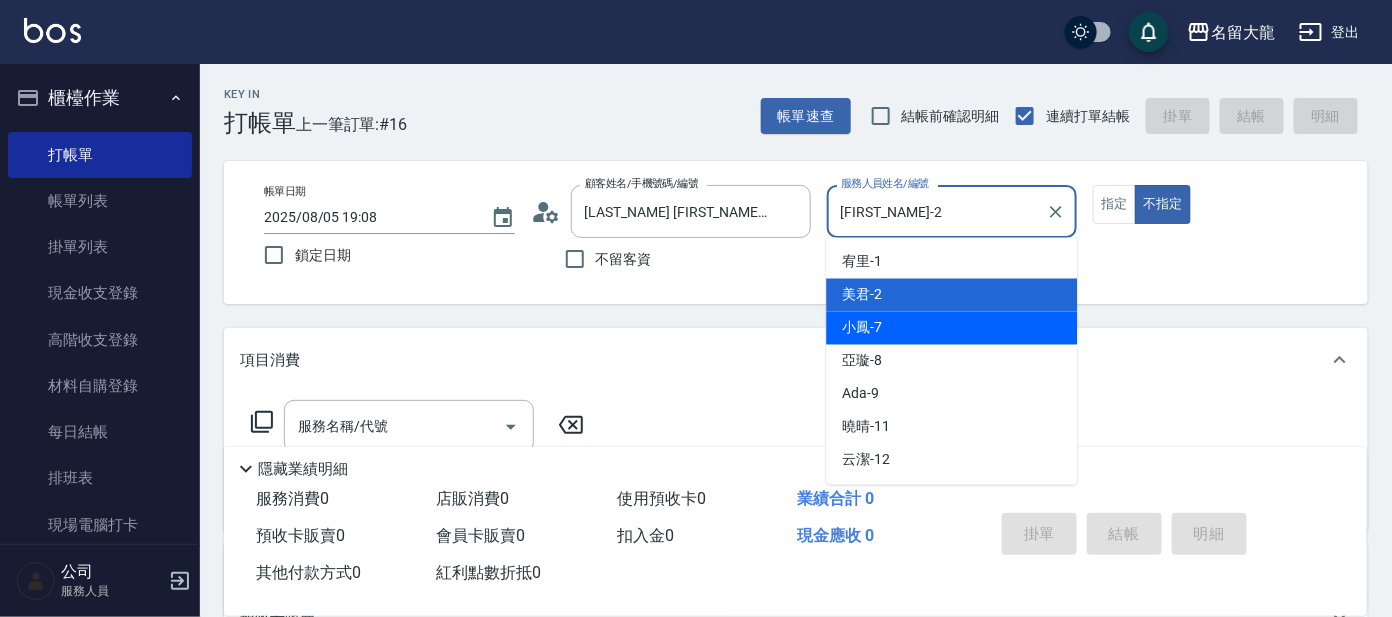 click on "小鳳 -7" at bounding box center (862, 328) 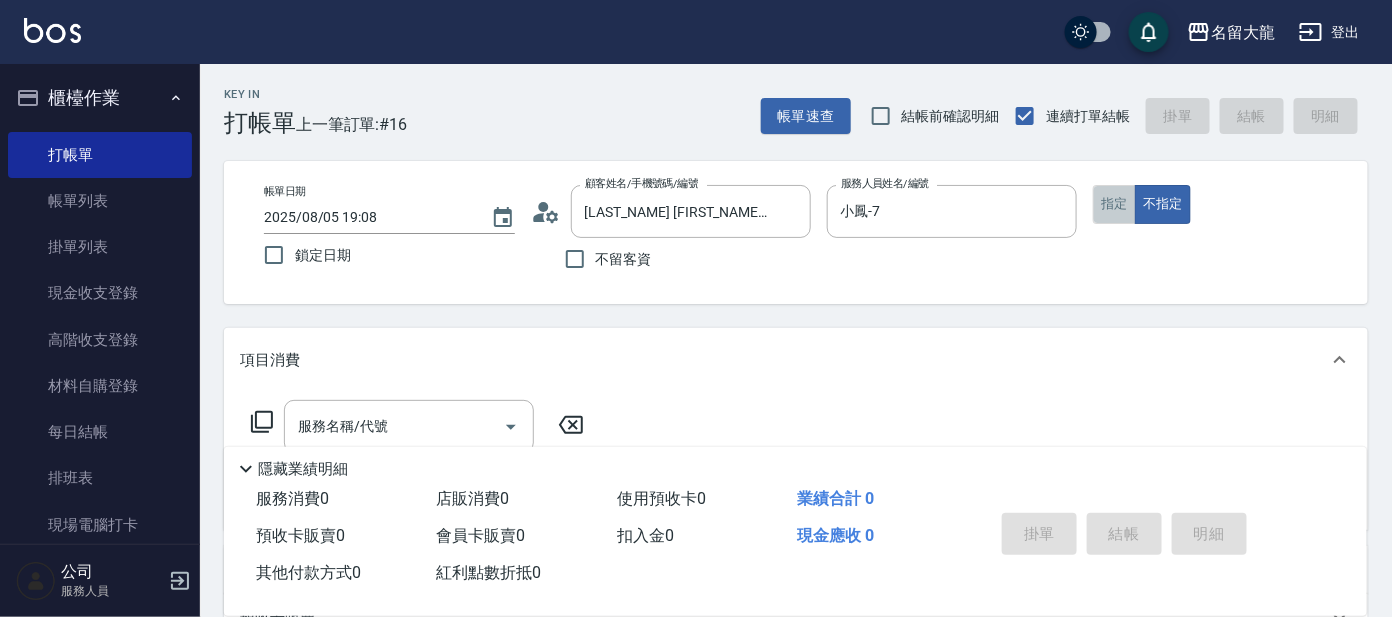 click on "指定" at bounding box center (1114, 204) 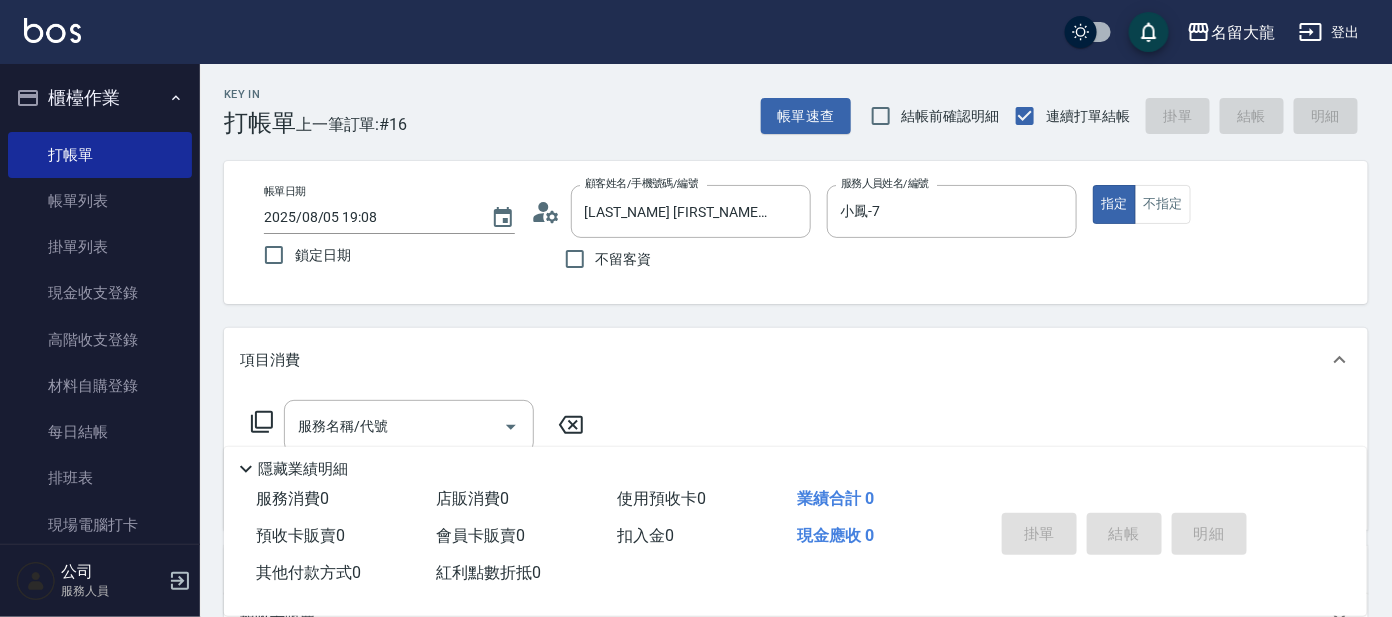 click 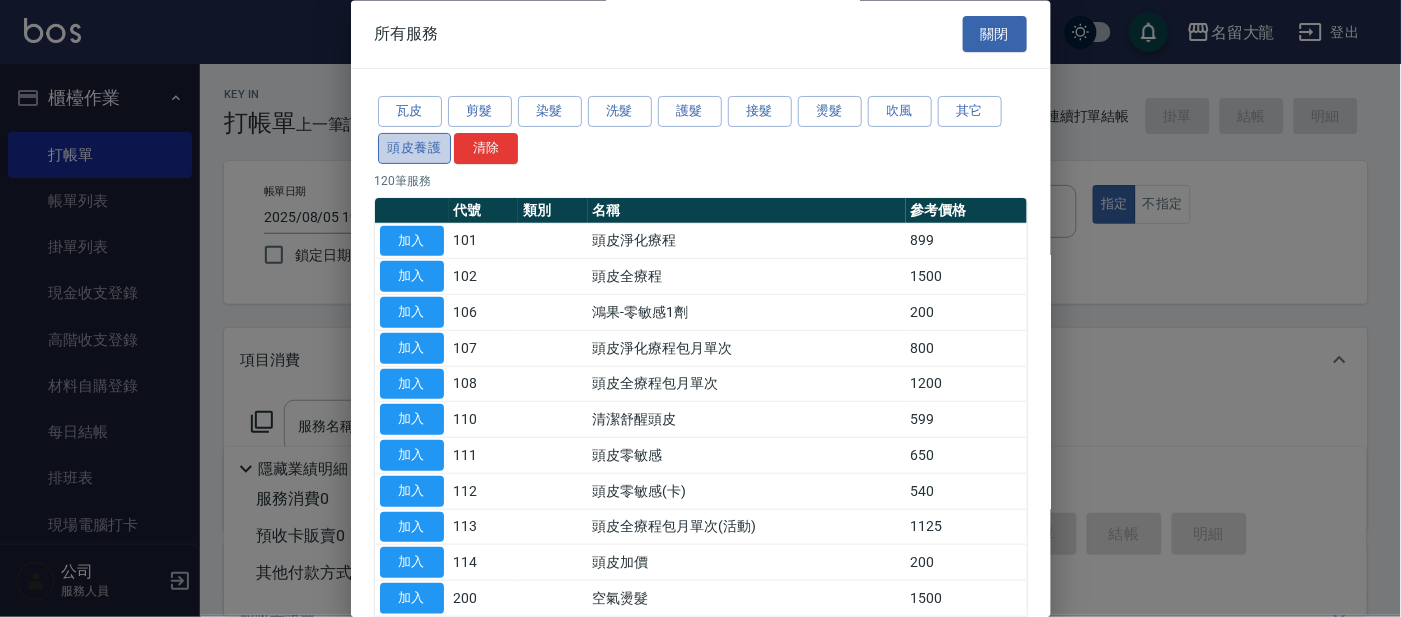 click on "頭皮養護" at bounding box center [415, 148] 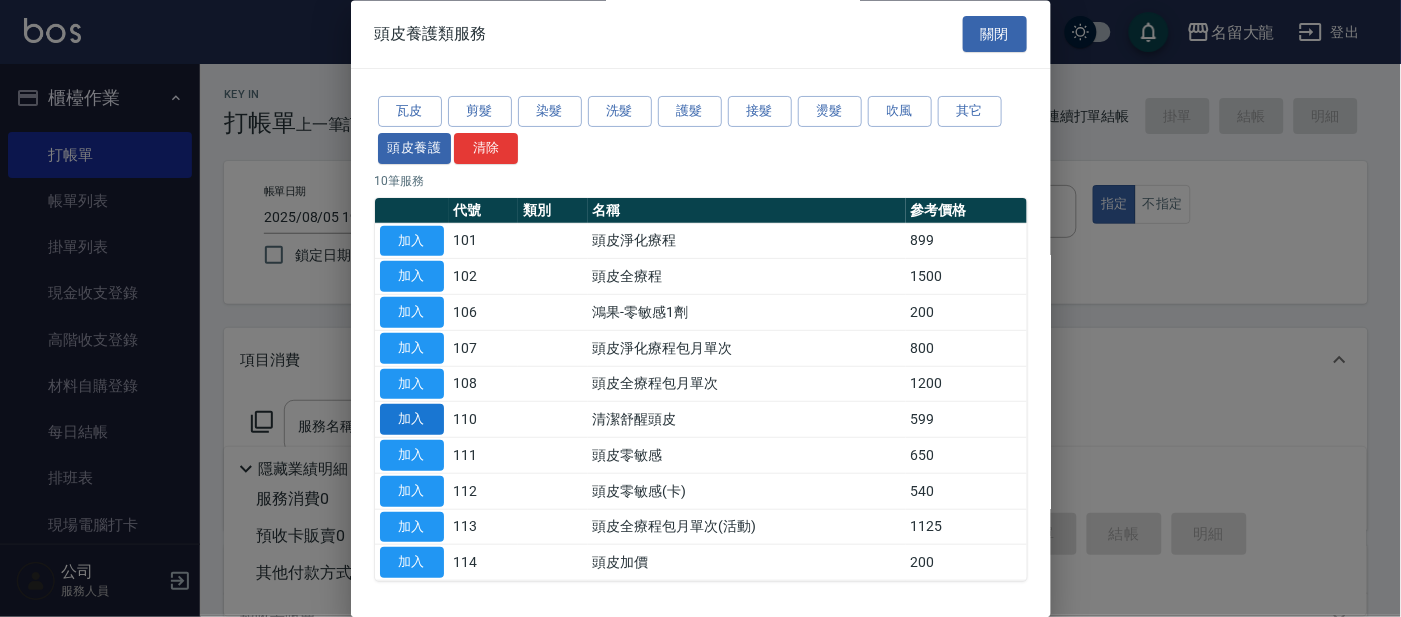 click on "加入" at bounding box center [412, 420] 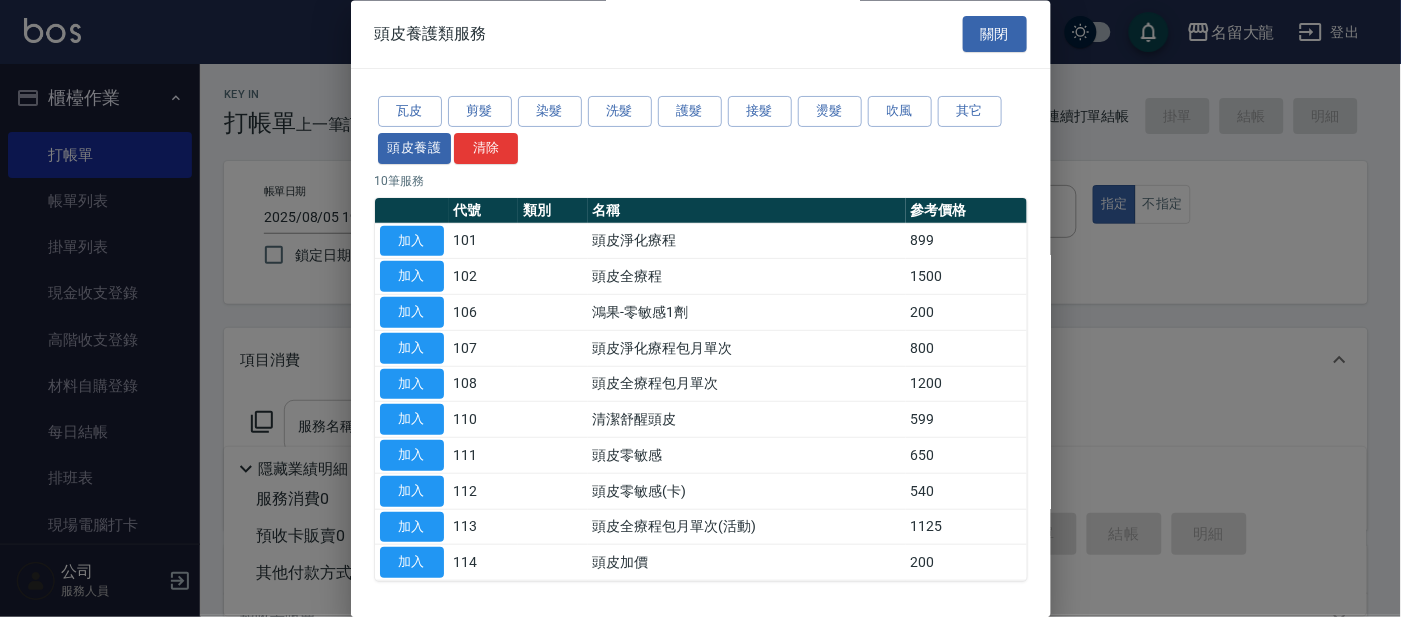 type on "清潔舒醒頭皮(110)" 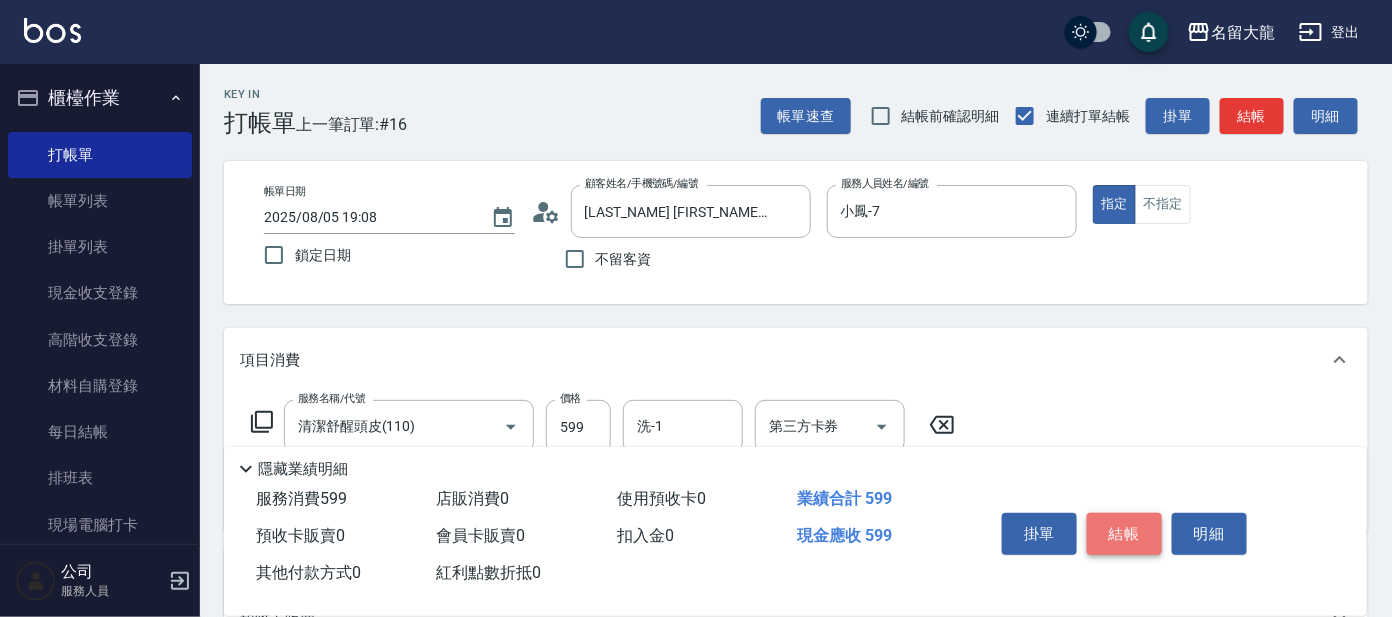 click on "結帳" at bounding box center (1124, 534) 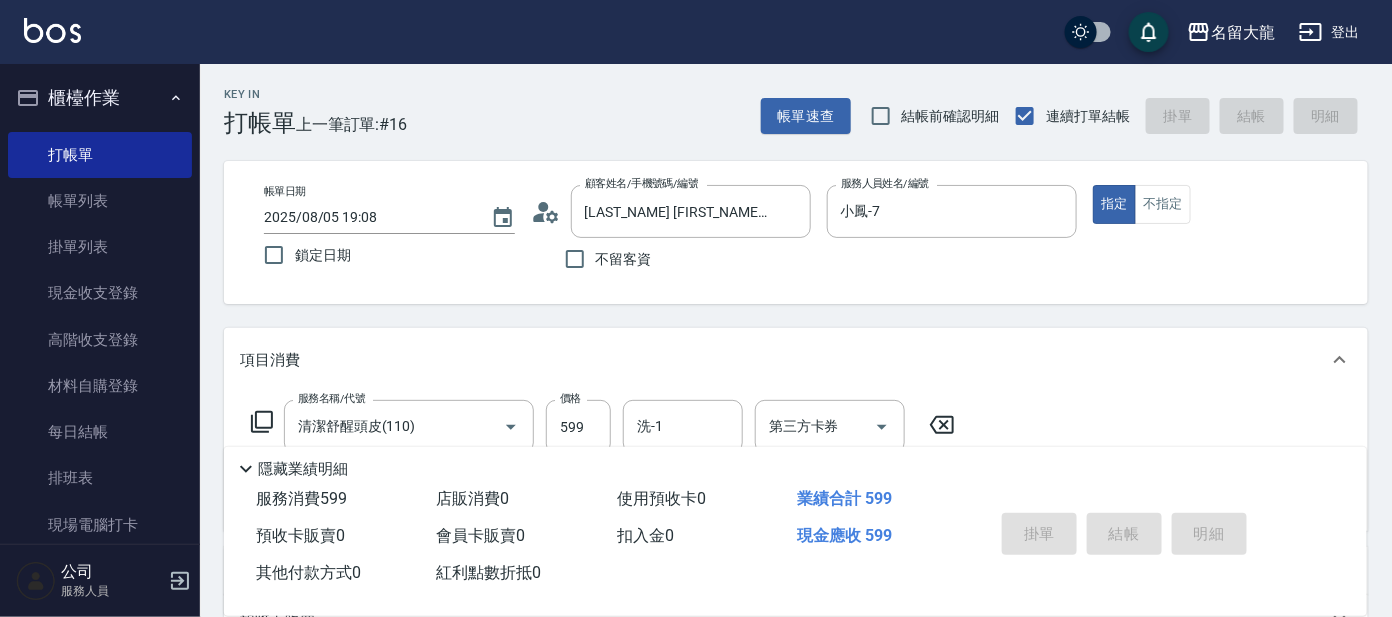 type on "2025/08/05 19:51" 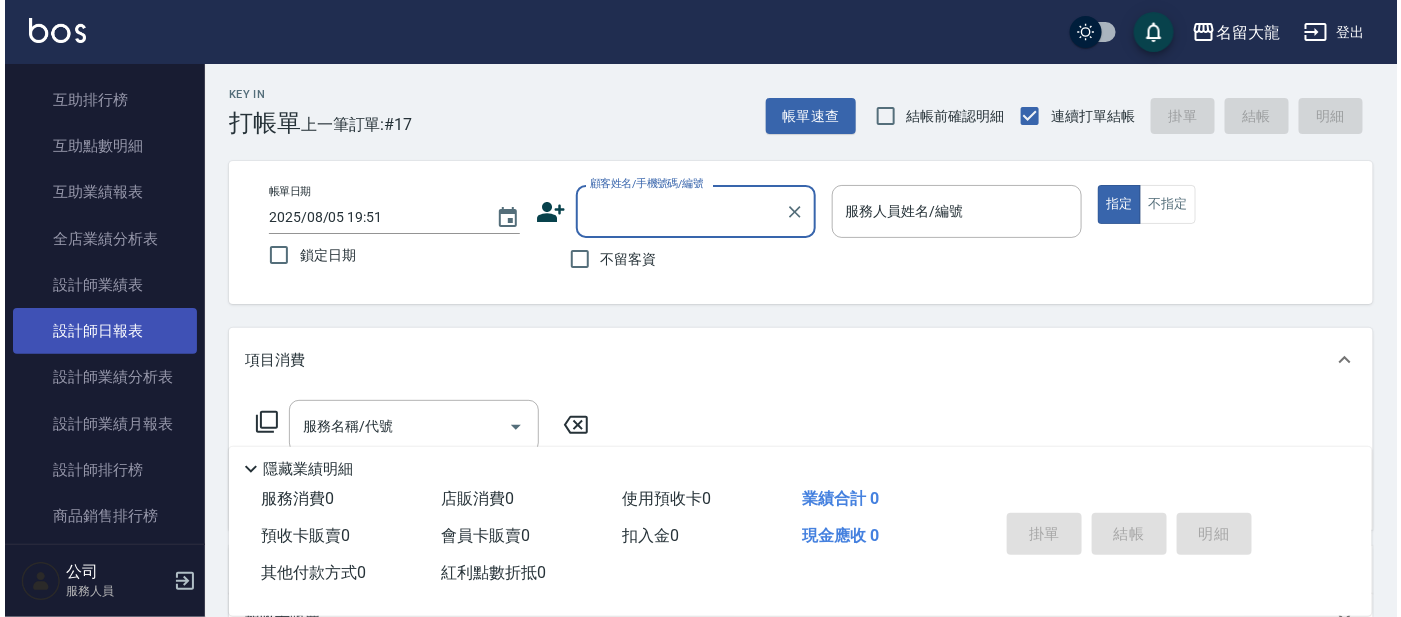 scroll, scrollTop: 785, scrollLeft: 0, axis: vertical 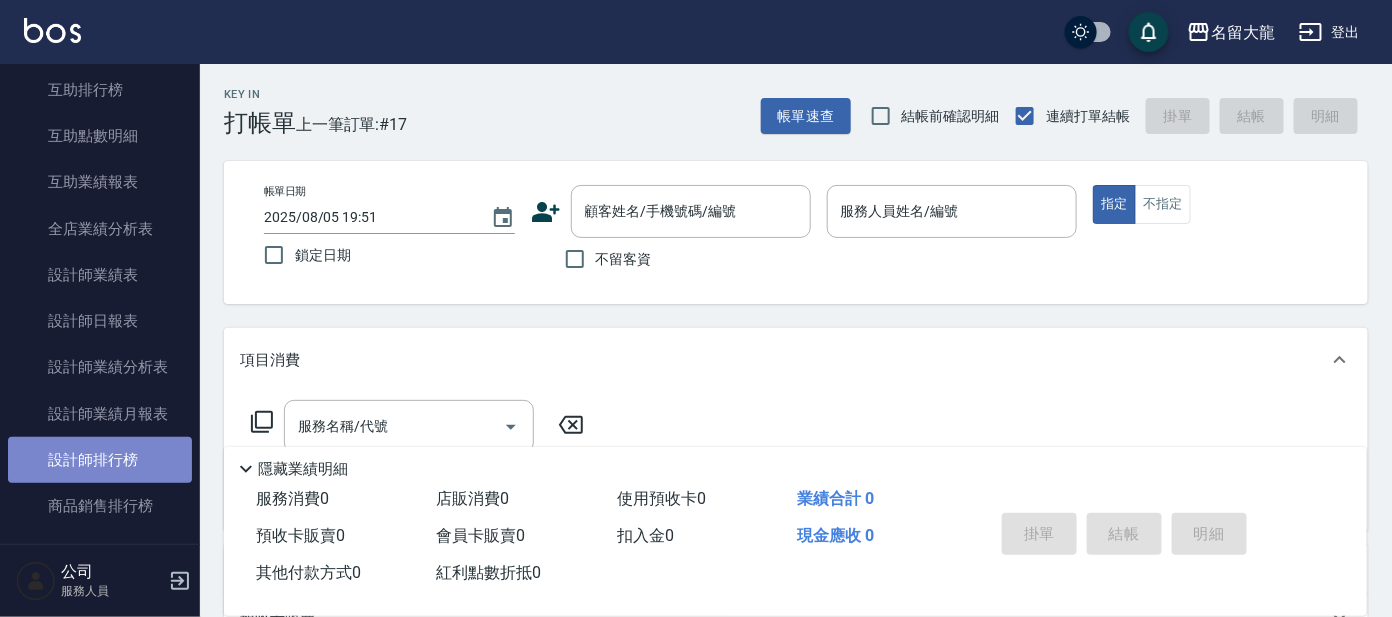 click on "設計師排行榜" at bounding box center [100, 460] 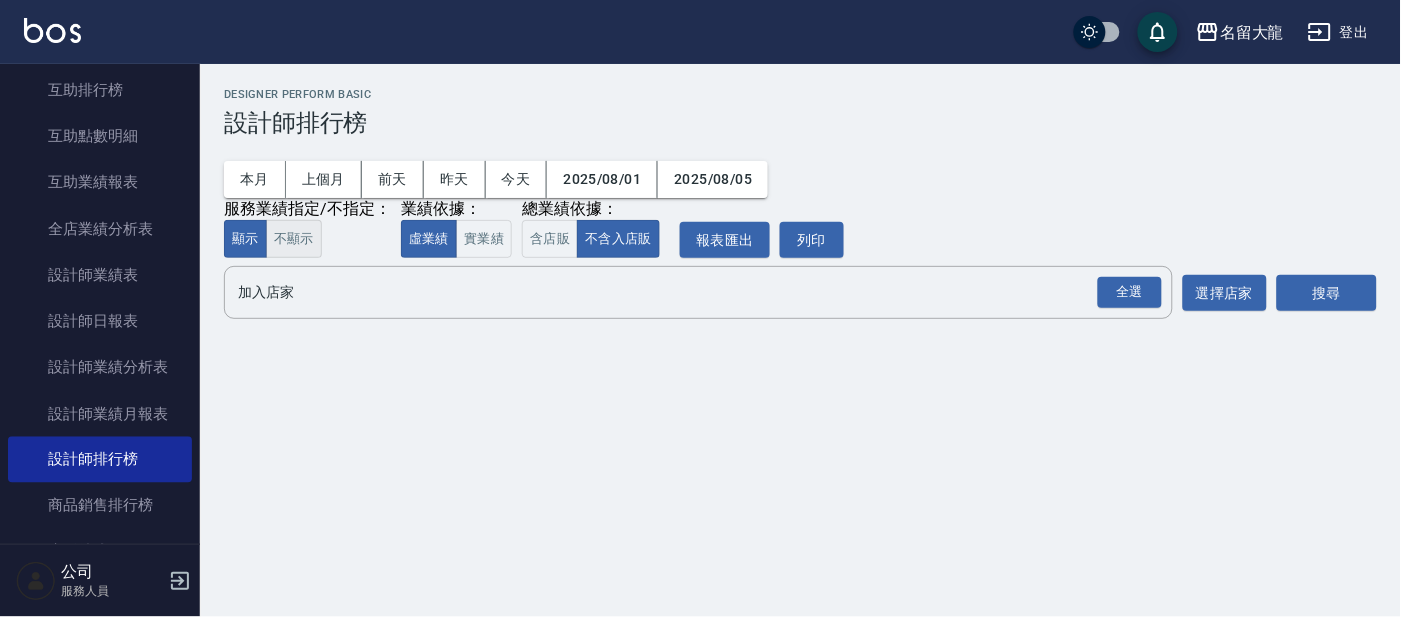 click on "不顯示" at bounding box center (294, 239) 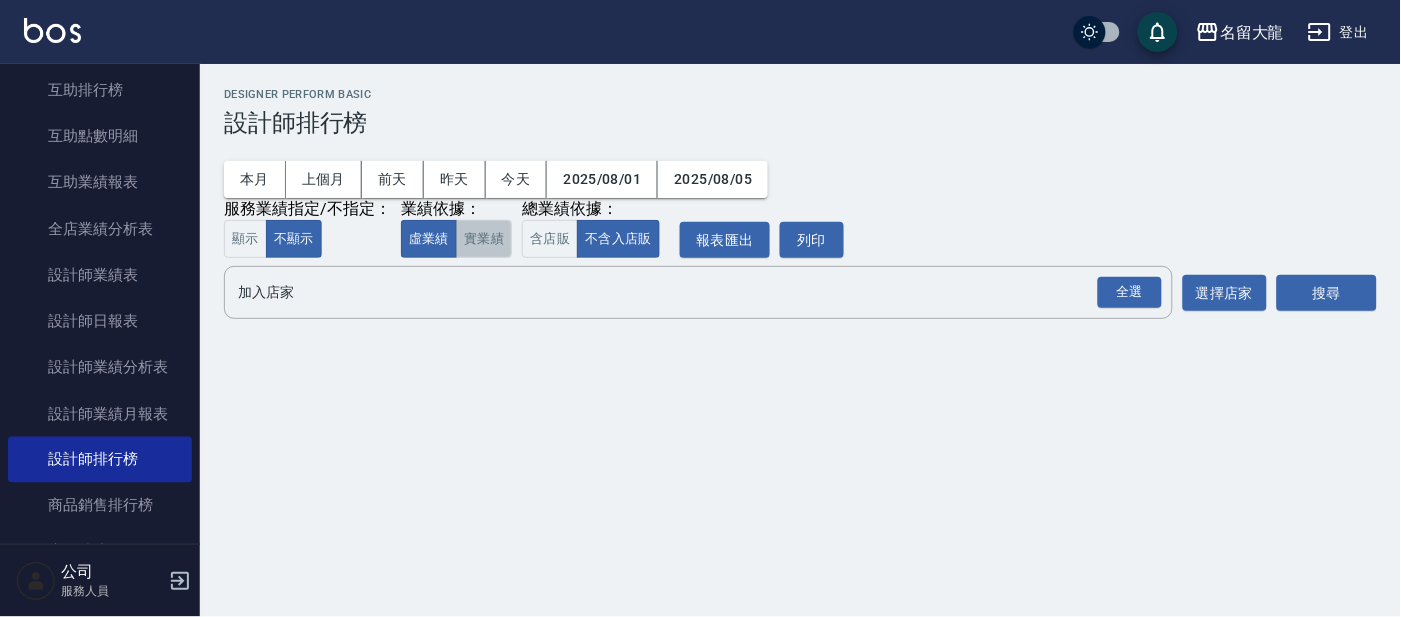 click on "實業績" at bounding box center [484, 239] 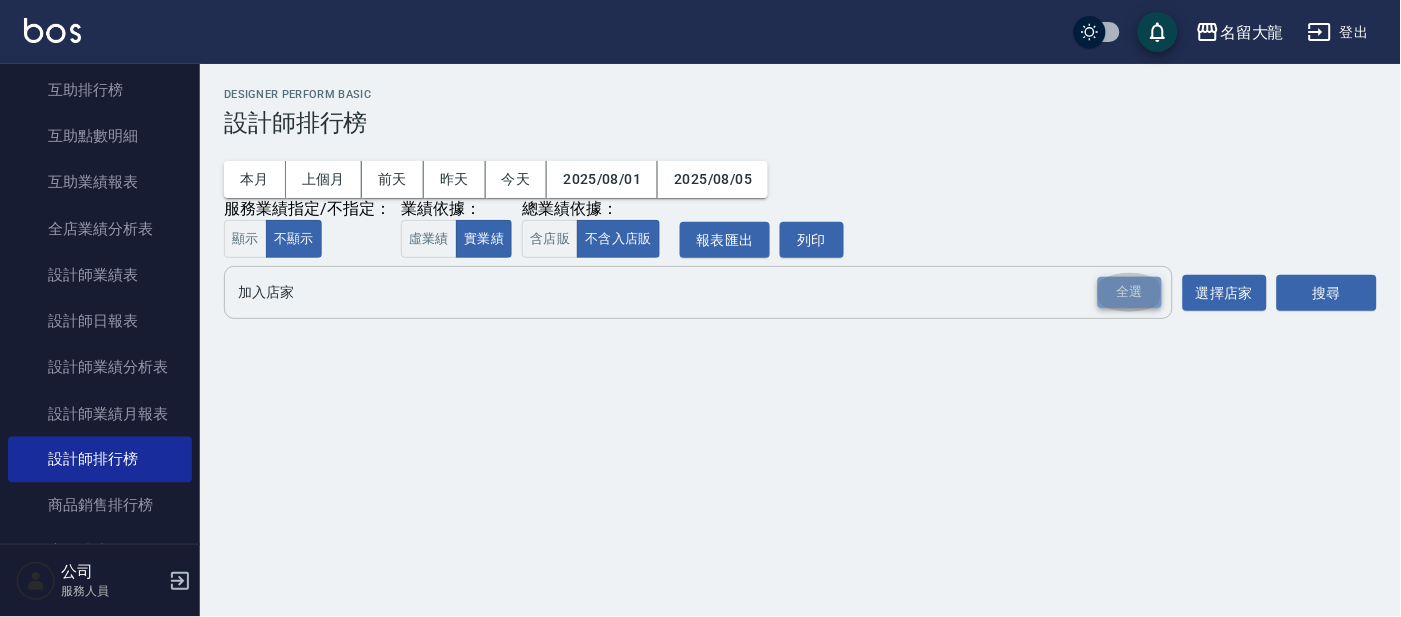 click on "全選" at bounding box center (1130, 292) 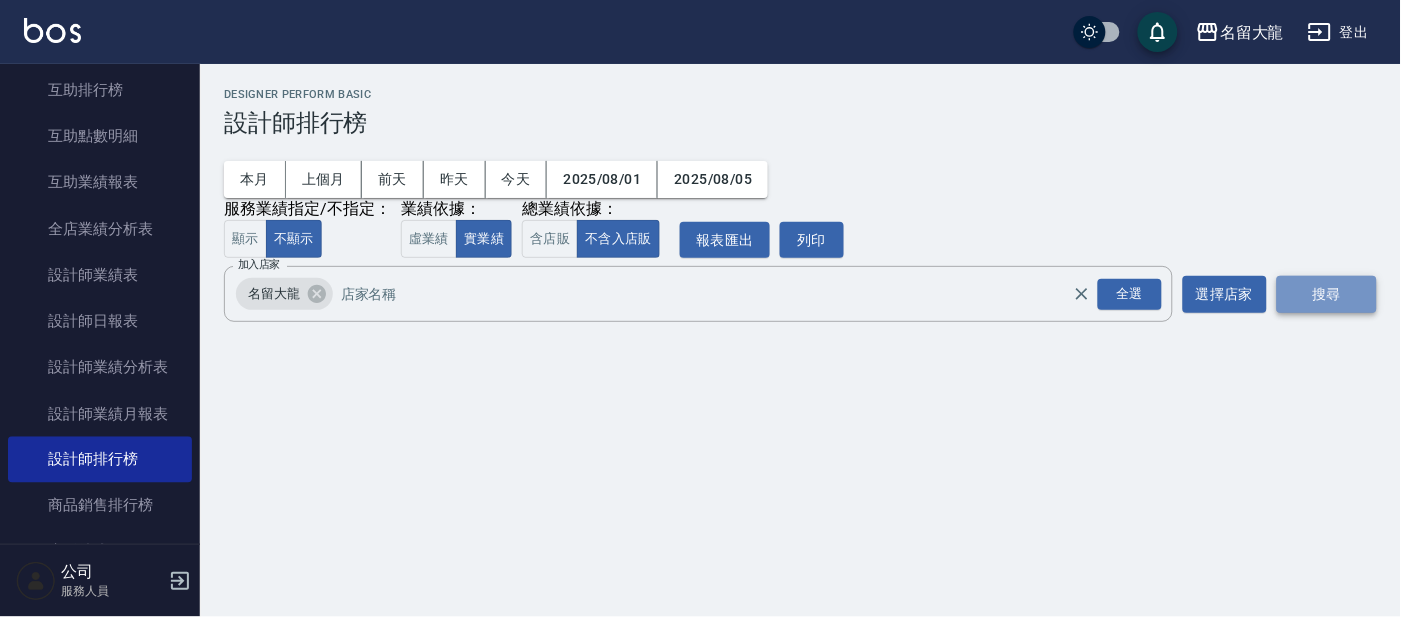 drag, startPoint x: 1320, startPoint y: 291, endPoint x: 1310, endPoint y: 293, distance: 10.198039 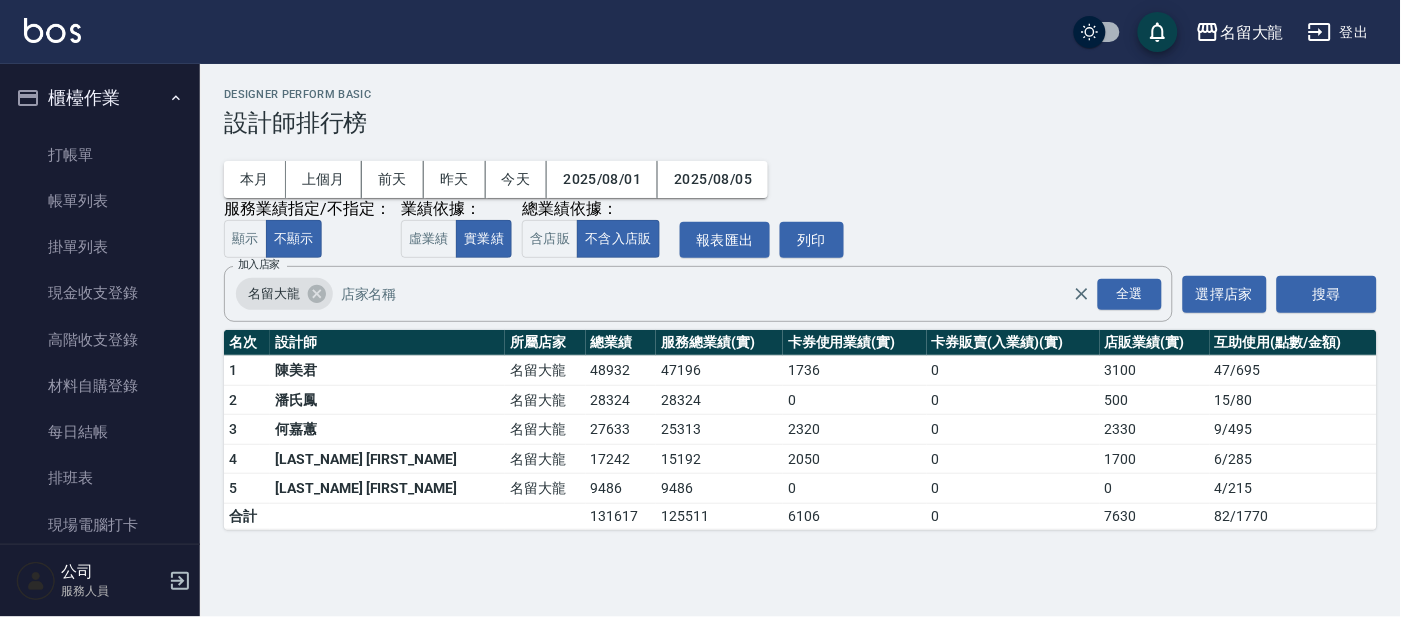 scroll, scrollTop: 785, scrollLeft: 0, axis: vertical 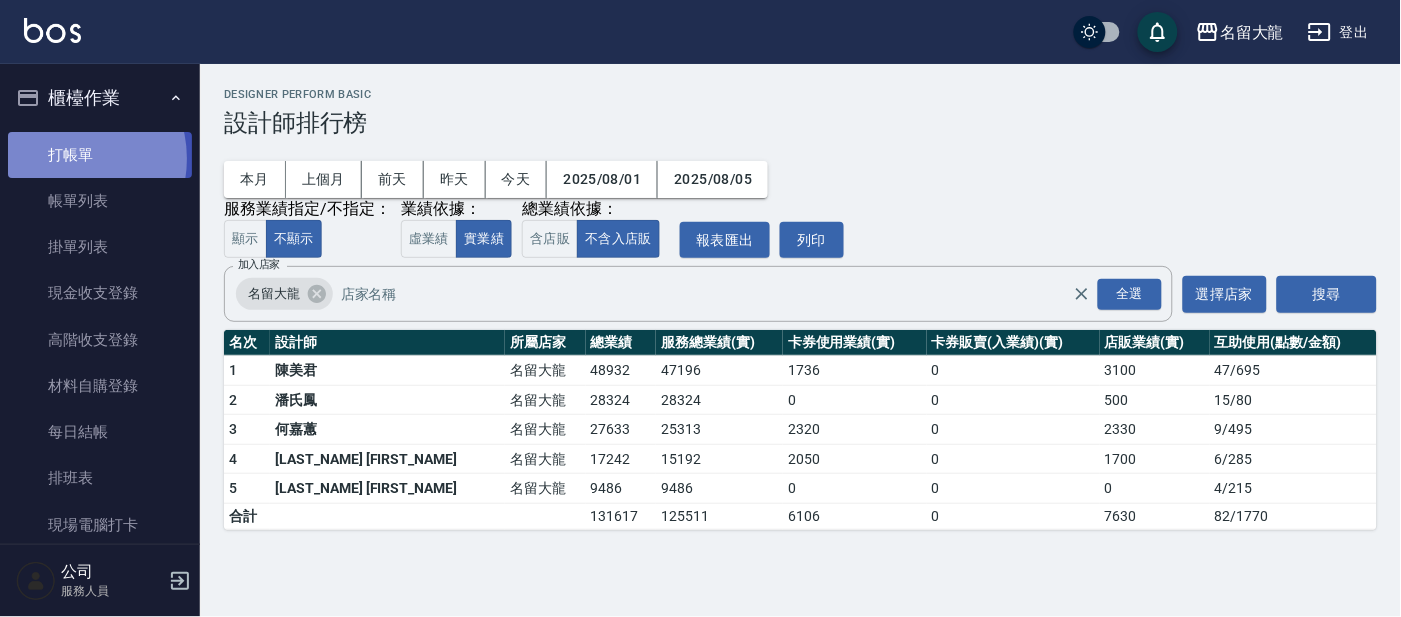 click on "打帳單" at bounding box center (100, 155) 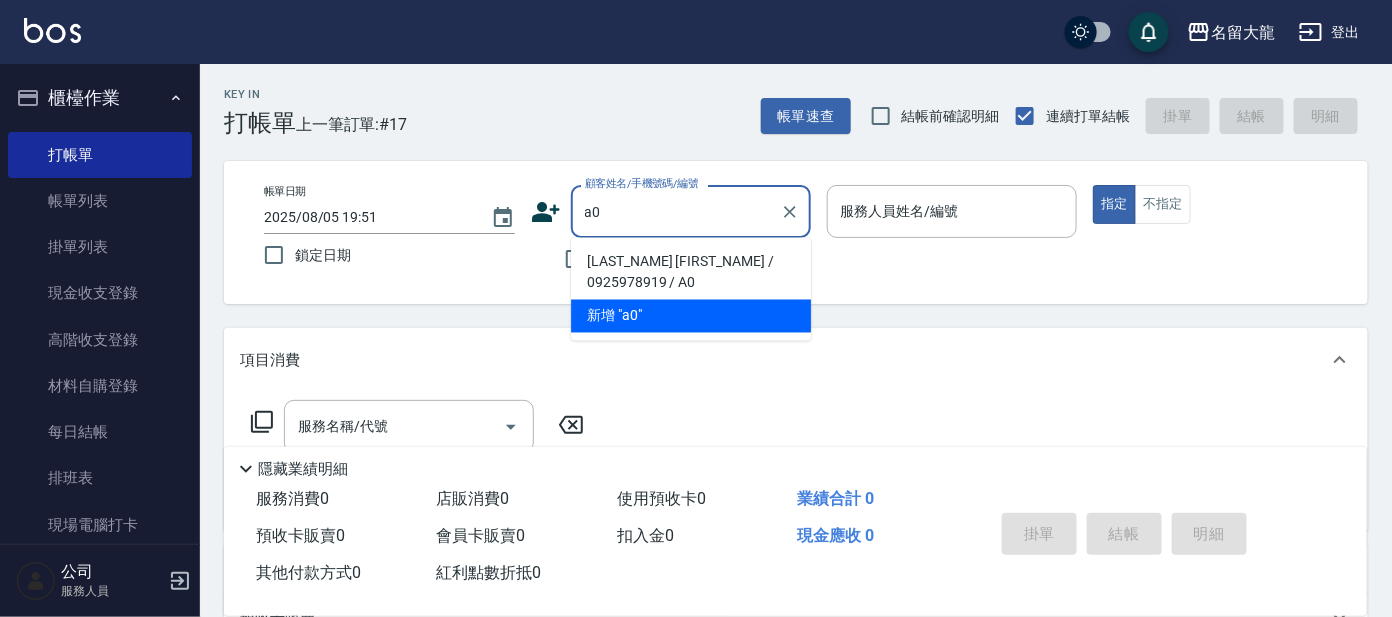 type on "[LAST_NAME] [FIRST_NAME] / 0925978919 / A0" 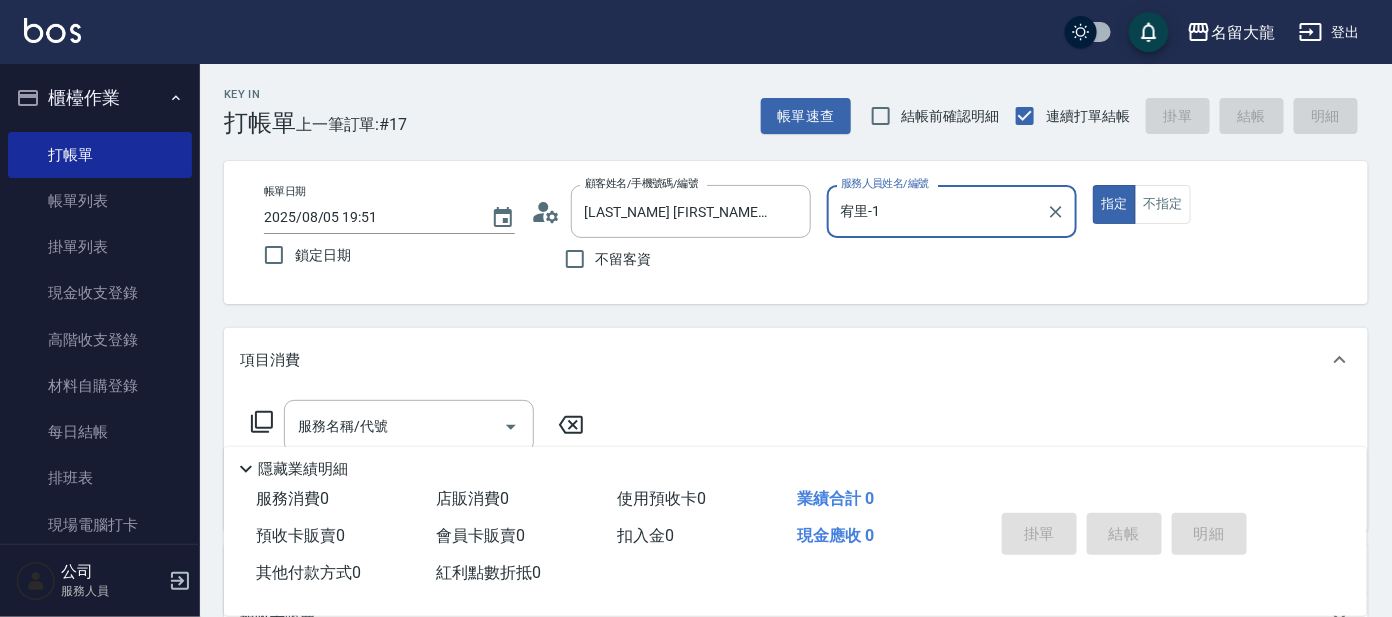 type on "宥里-1" 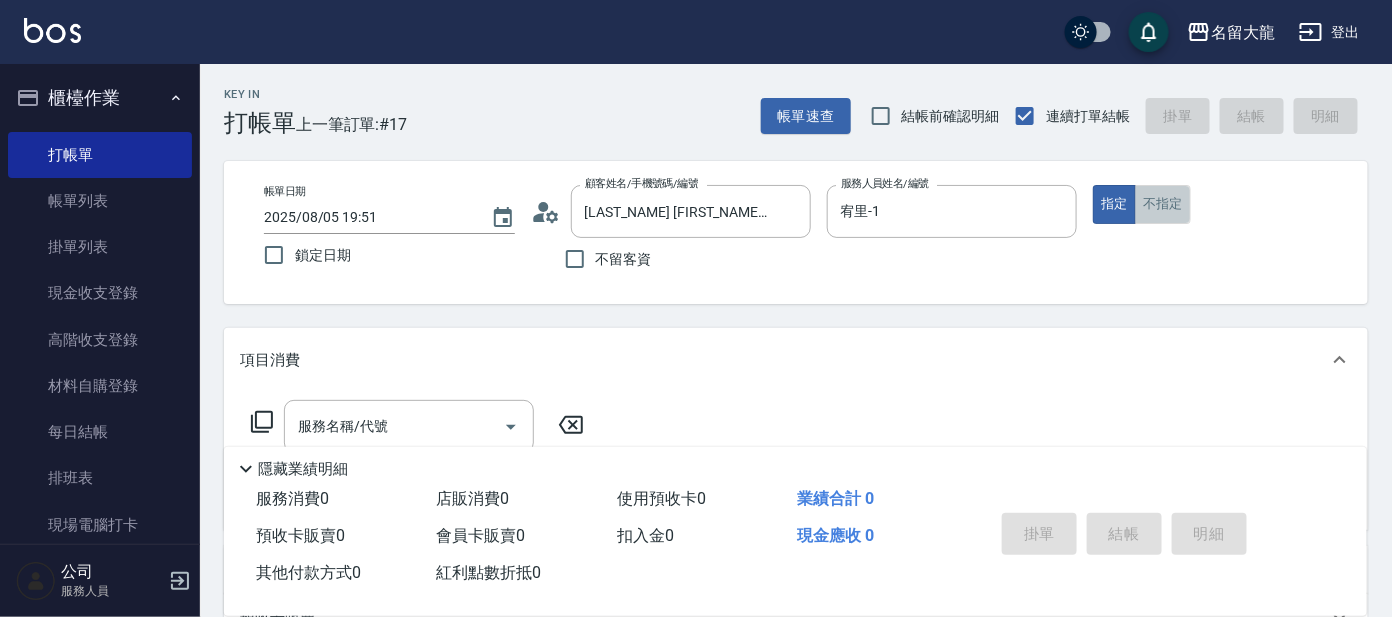 click on "不指定" at bounding box center [1163, 204] 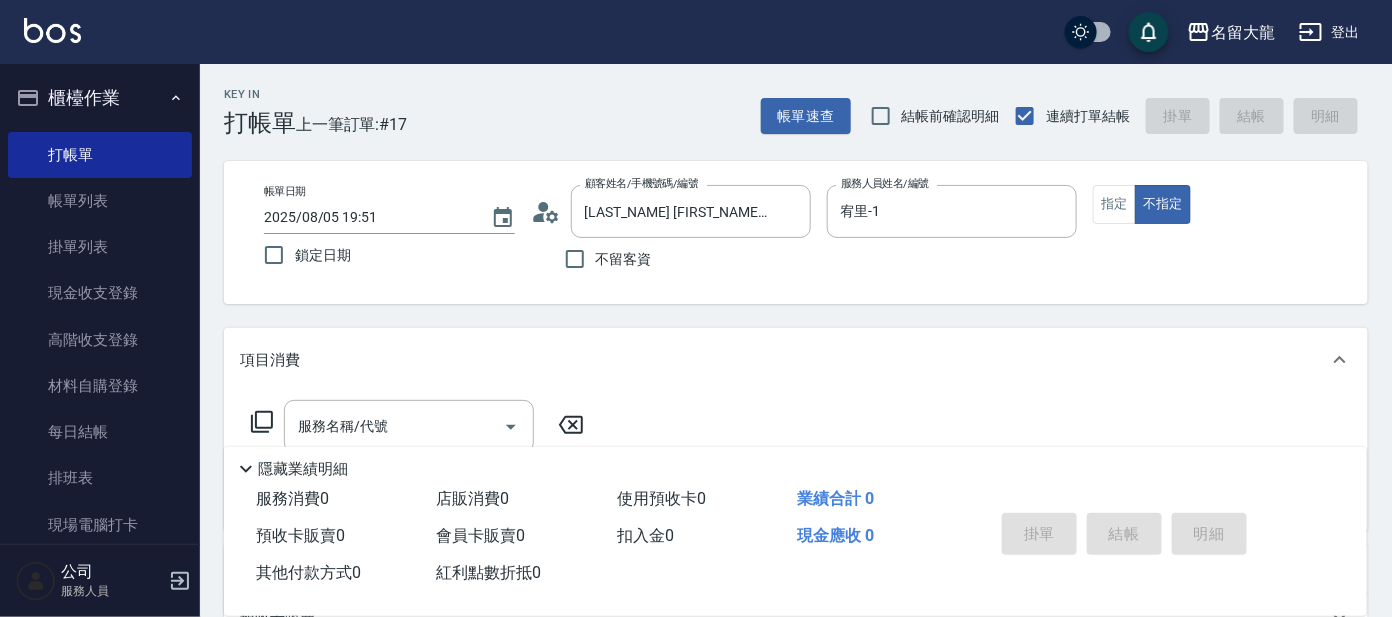 drag, startPoint x: 359, startPoint y: 420, endPoint x: 281, endPoint y: 499, distance: 111.01801 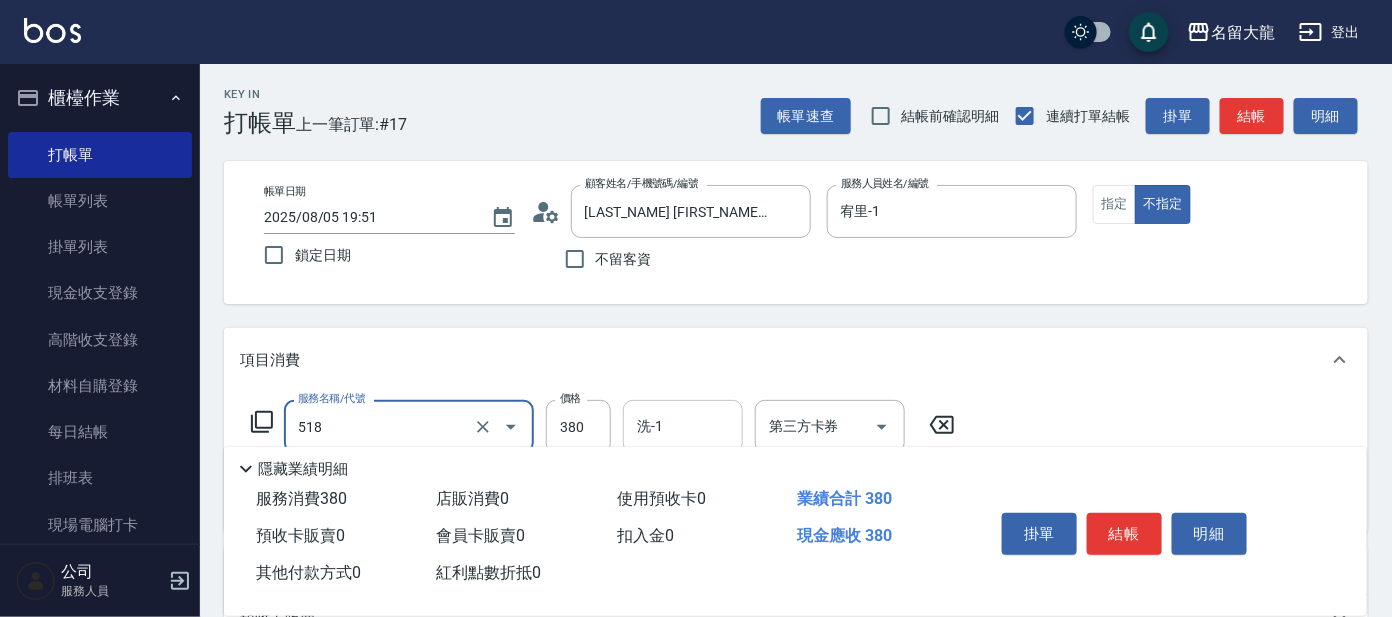 type on "舒壓+洗髮+養髮(518)" 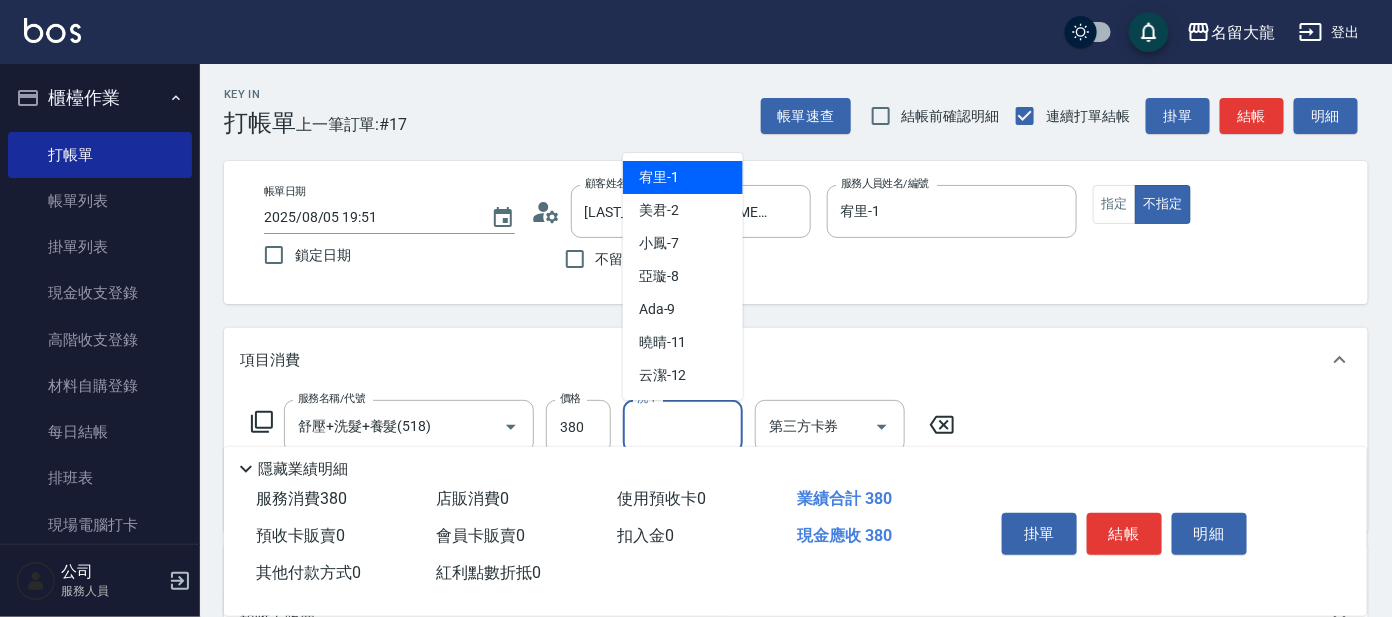 click on "洗-1" at bounding box center (683, 426) 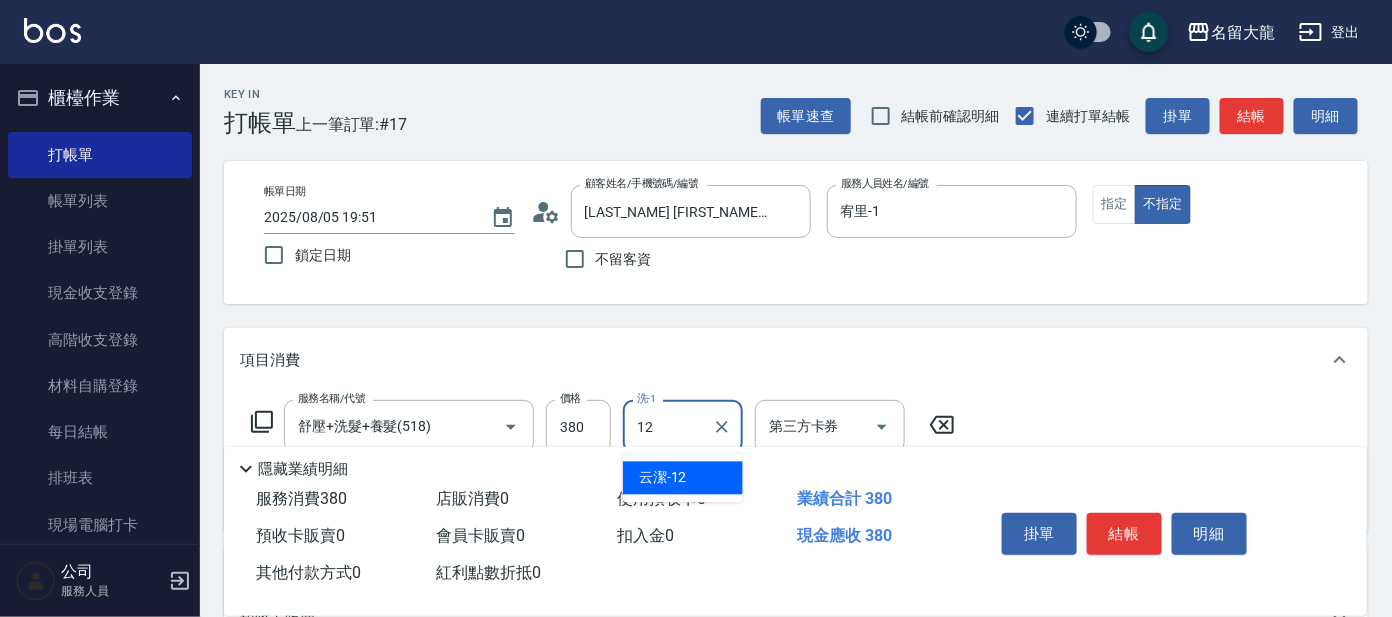 type on "云潔-12" 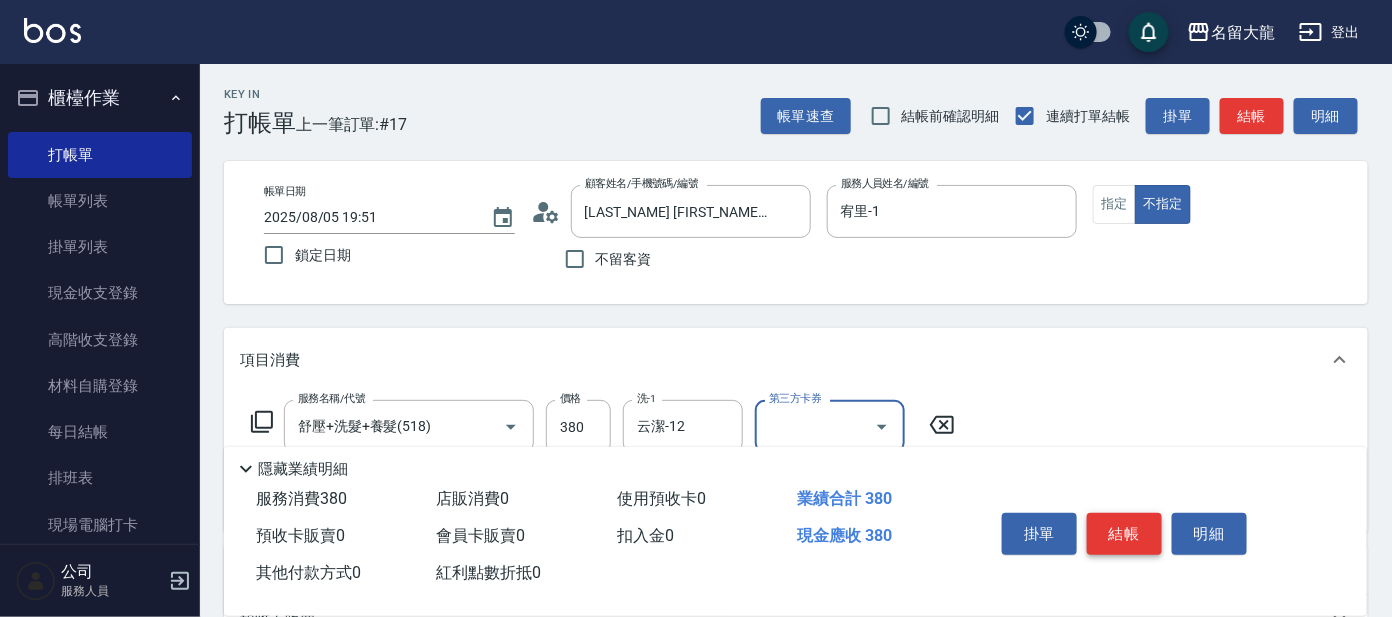 click on "結帳" at bounding box center [1124, 534] 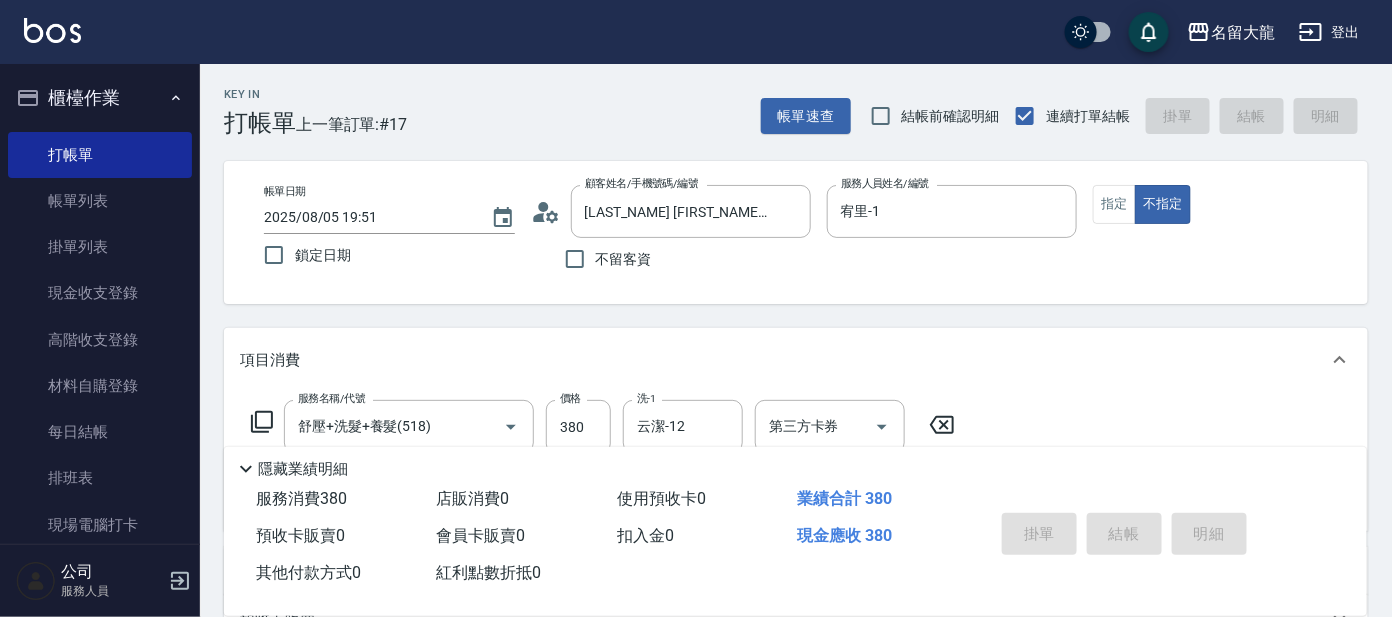 type on "2025/08/05 20:10" 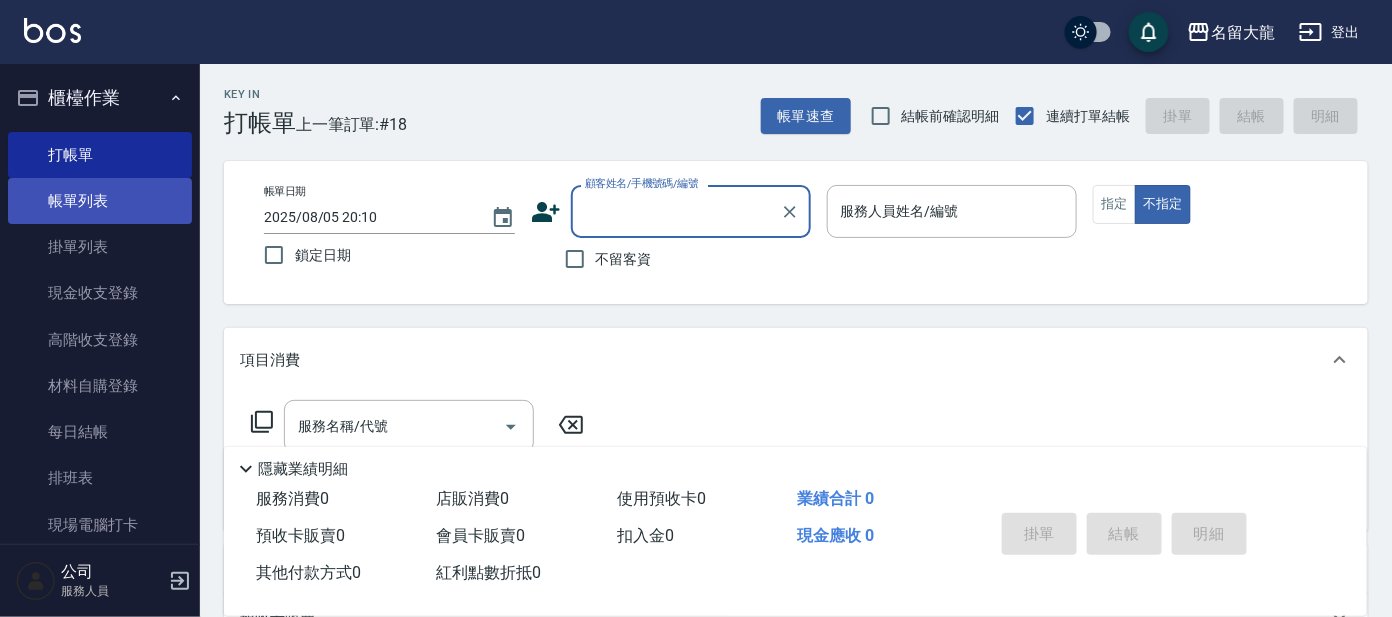 click on "帳單列表" at bounding box center (100, 201) 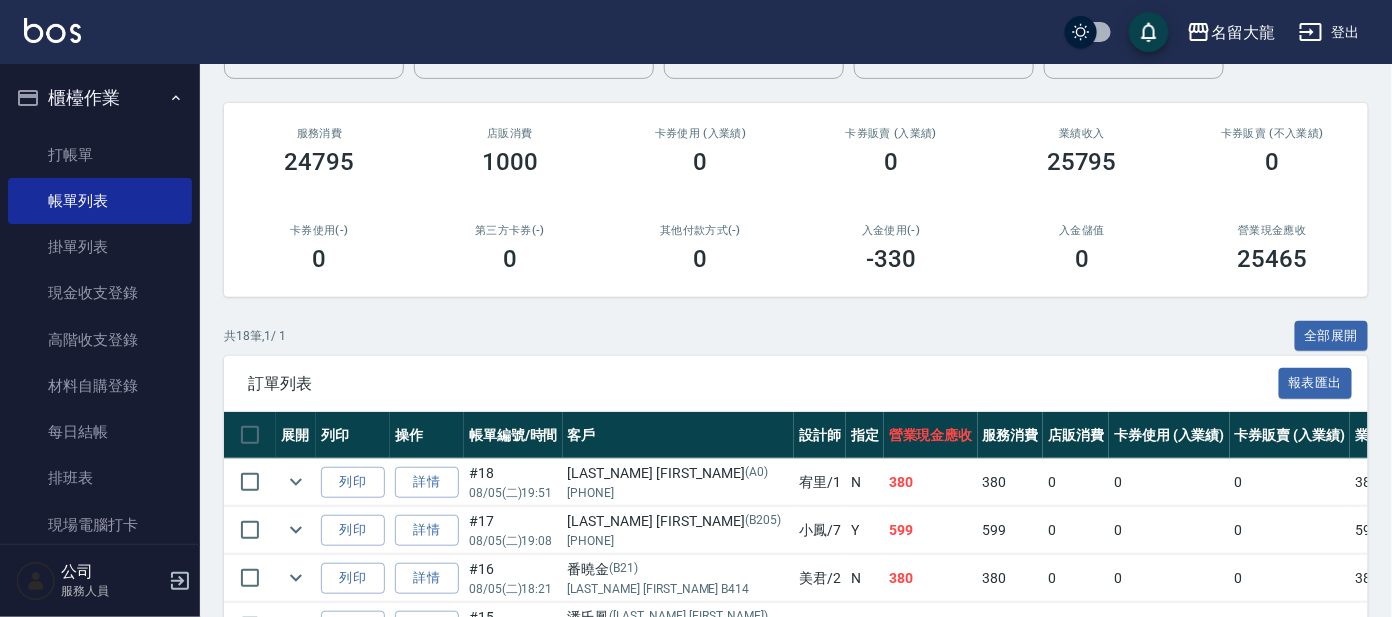 scroll, scrollTop: 249, scrollLeft: 0, axis: vertical 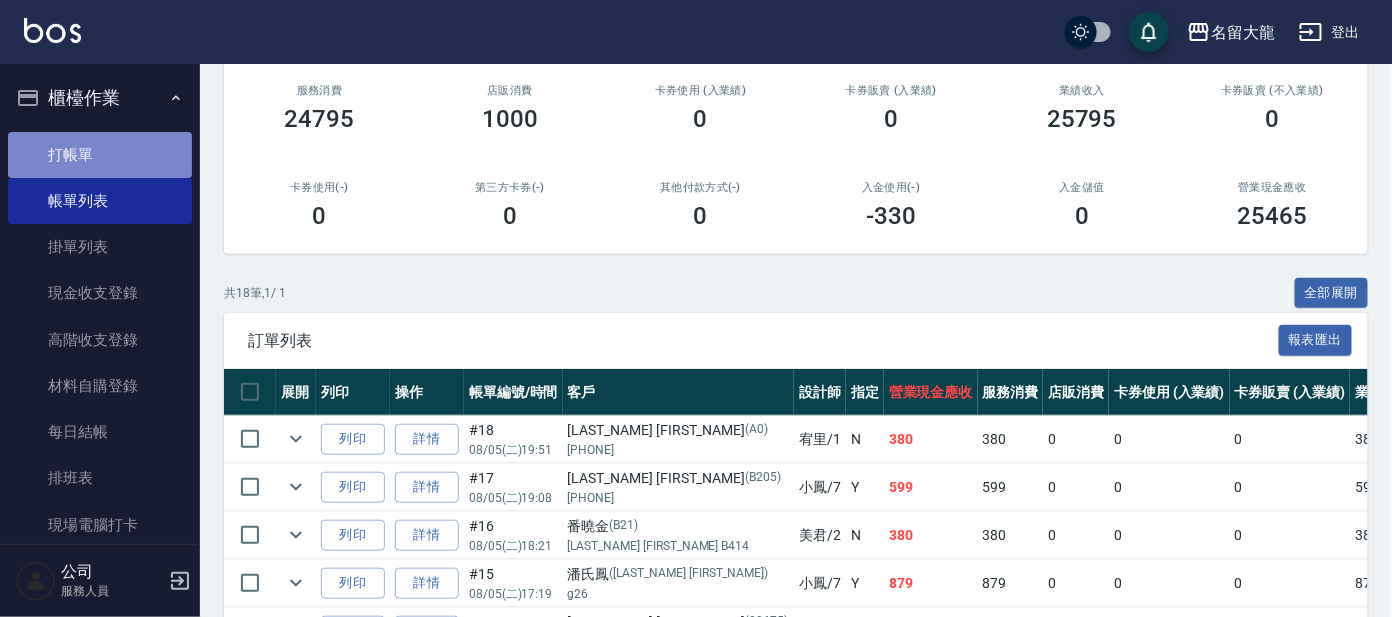 click on "打帳單" at bounding box center (100, 155) 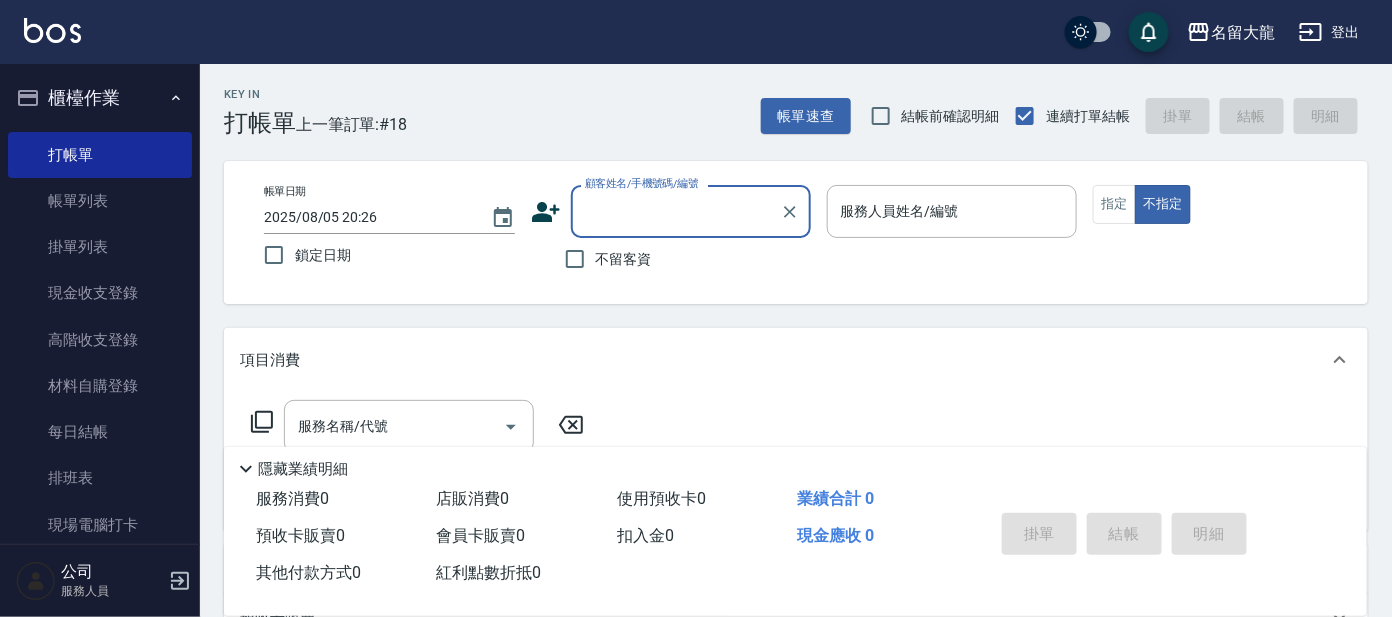 click on "顧客姓名/手機號碼/編號" at bounding box center (691, 211) 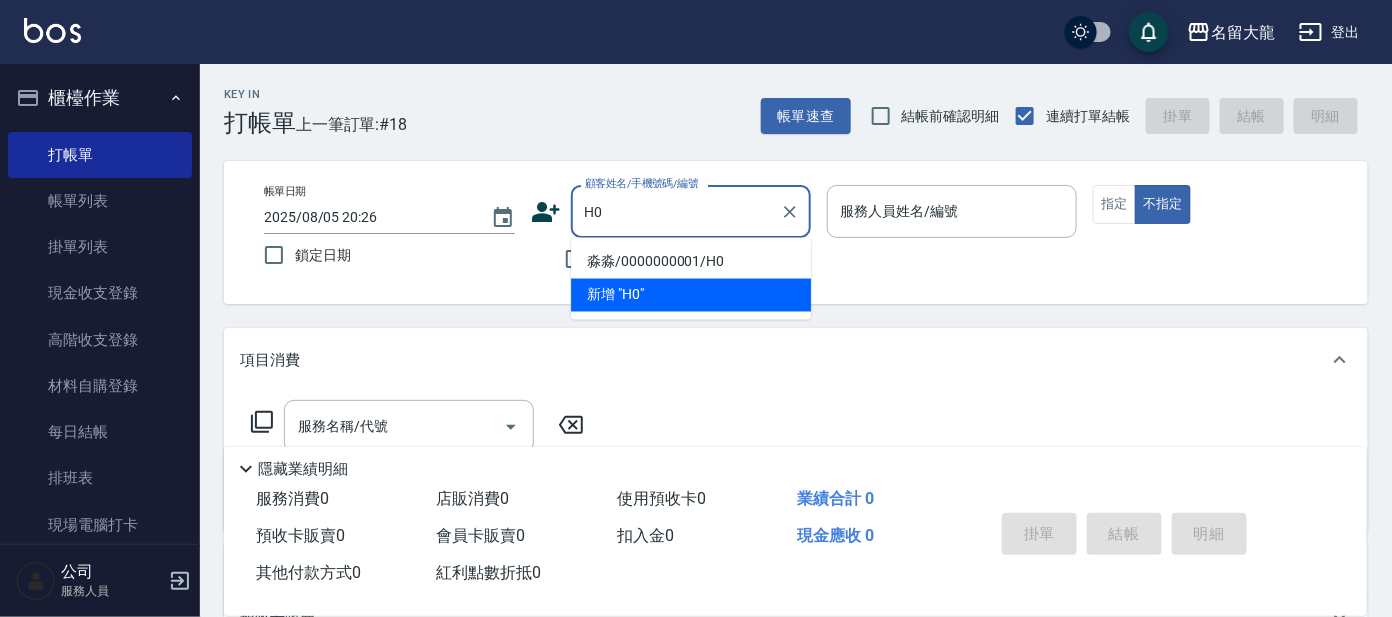 click on "新增 "H0"" at bounding box center [691, 295] 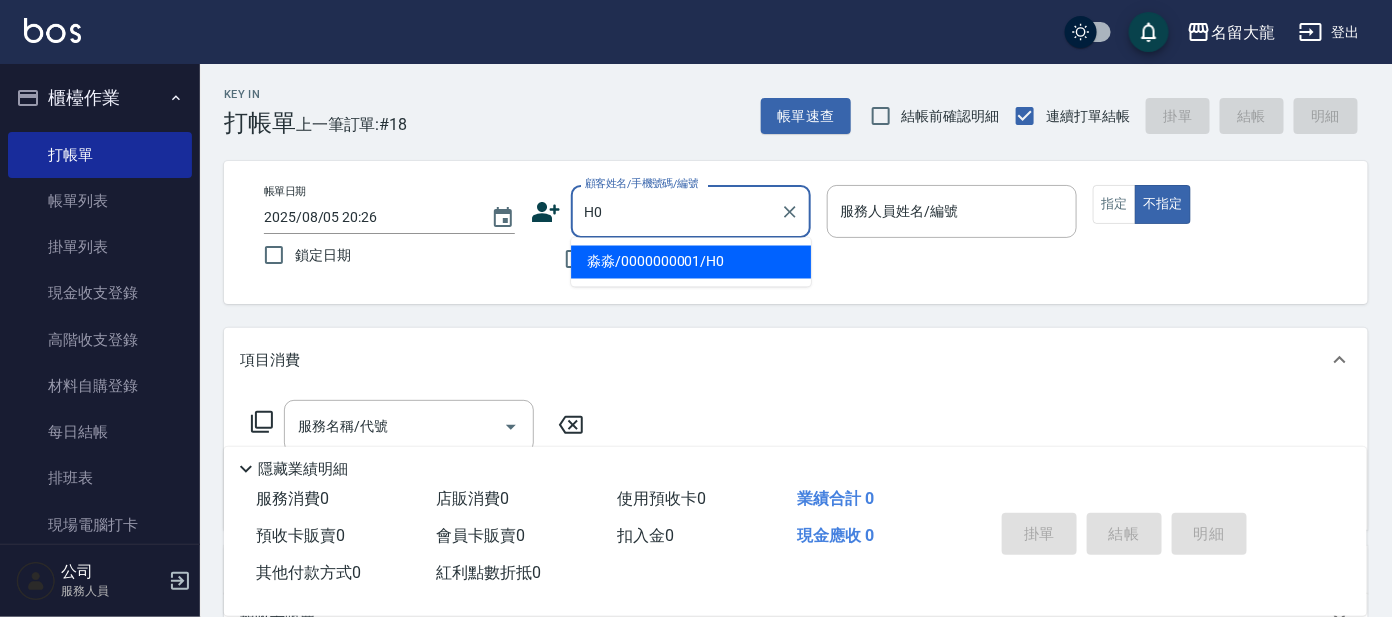 drag, startPoint x: 746, startPoint y: 194, endPoint x: 742, endPoint y: 215, distance: 21.377558 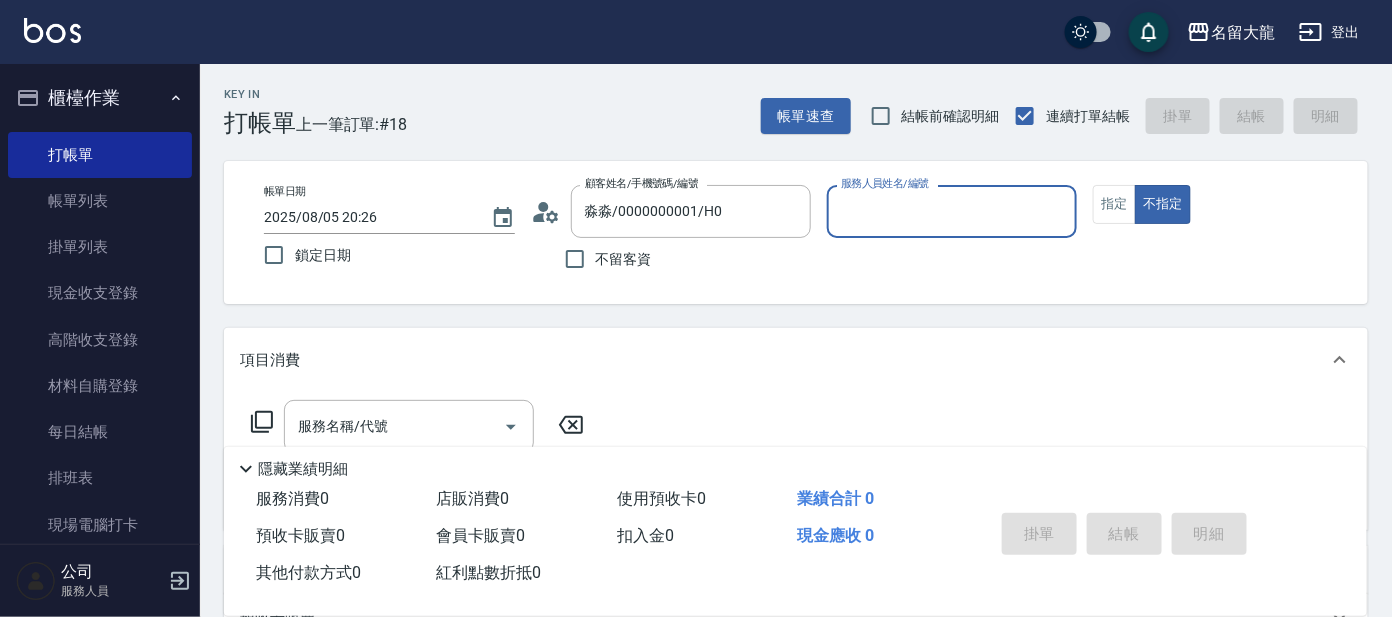 type on "亞璇-8" 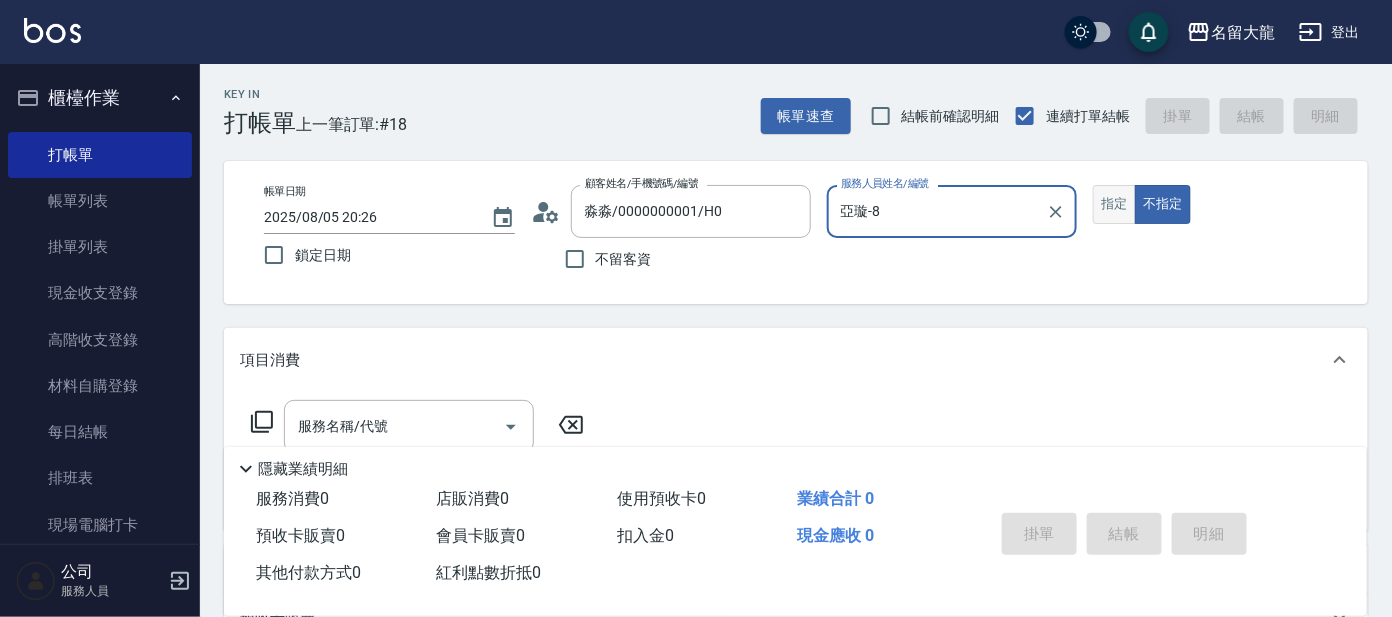 click on "指定" at bounding box center [1114, 204] 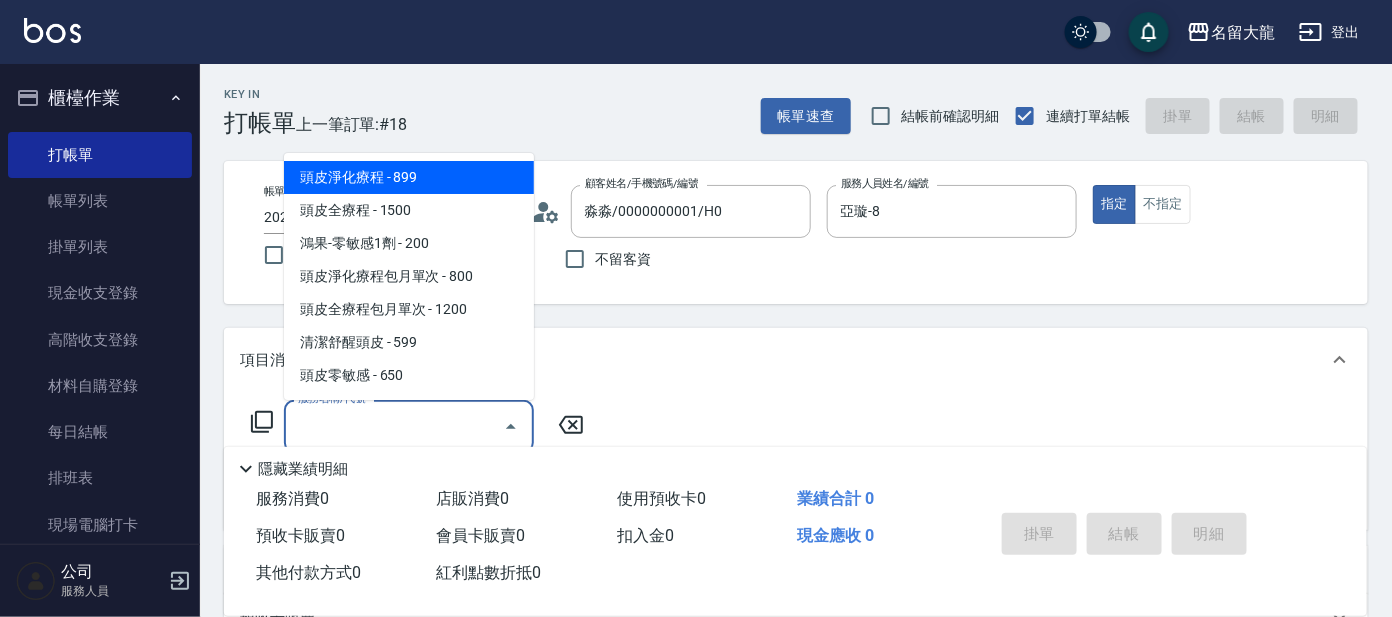 click on "服務名稱/代號" at bounding box center (394, 426) 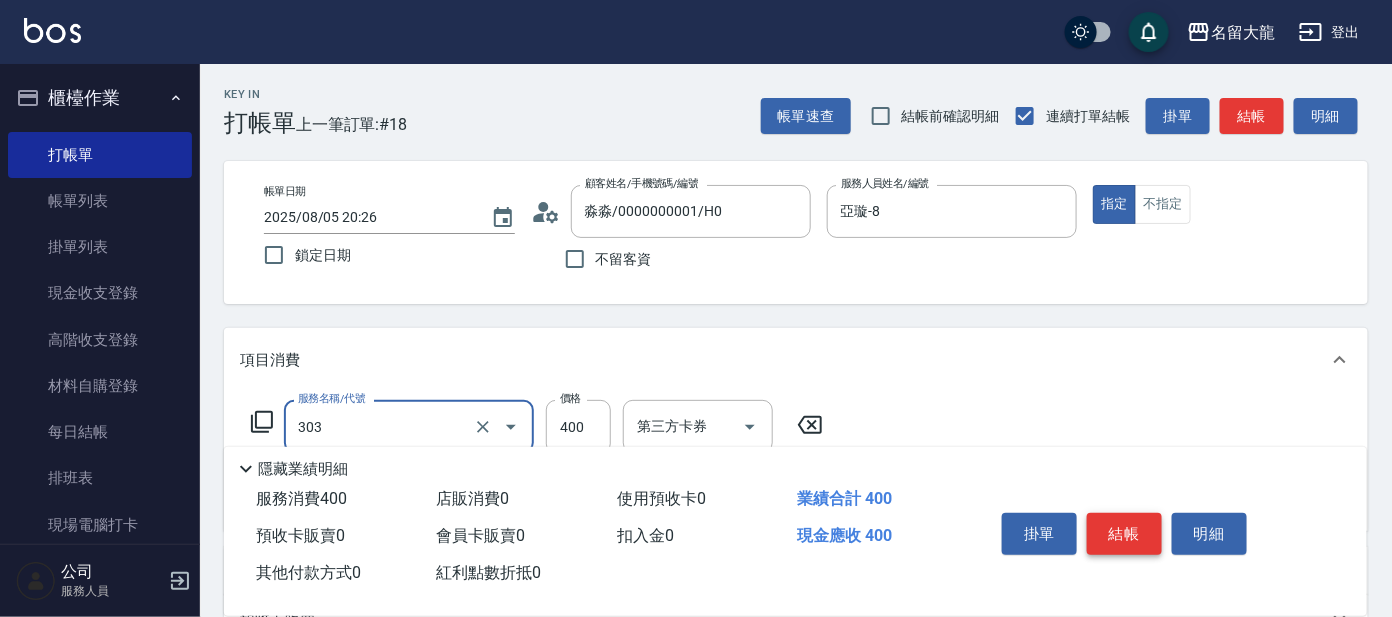 type on "剪髮C級設計師(303)" 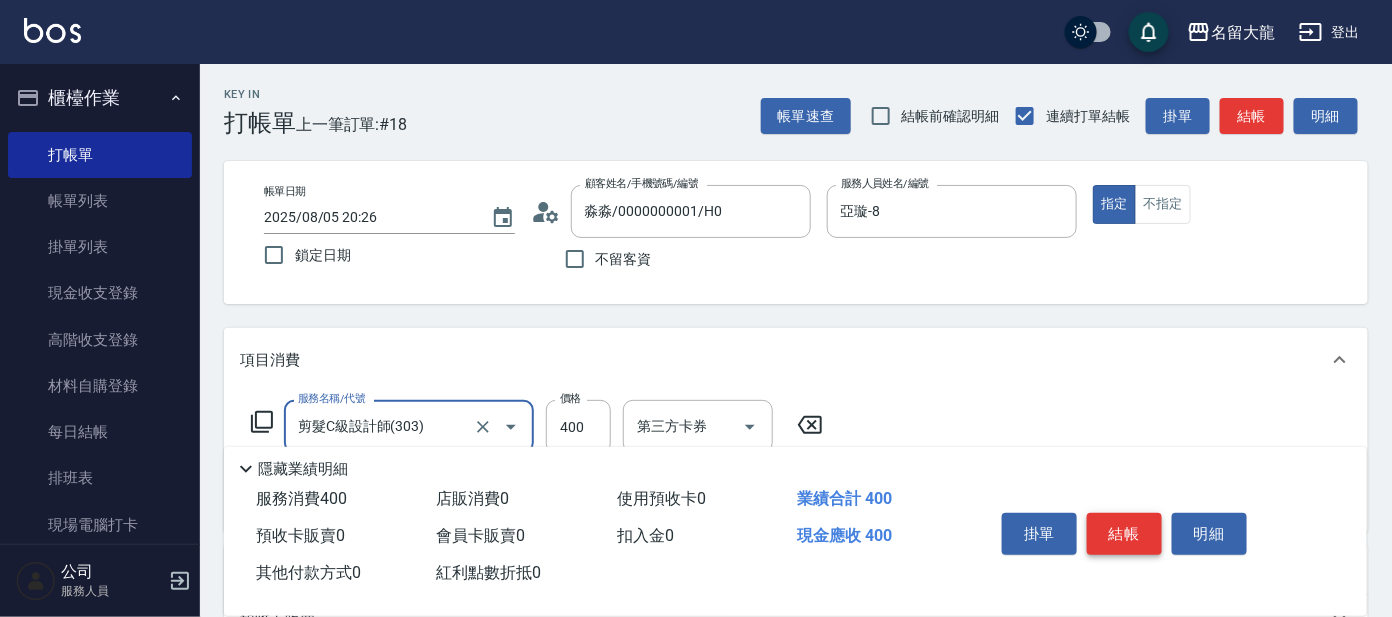 click on "結帳" at bounding box center (1124, 534) 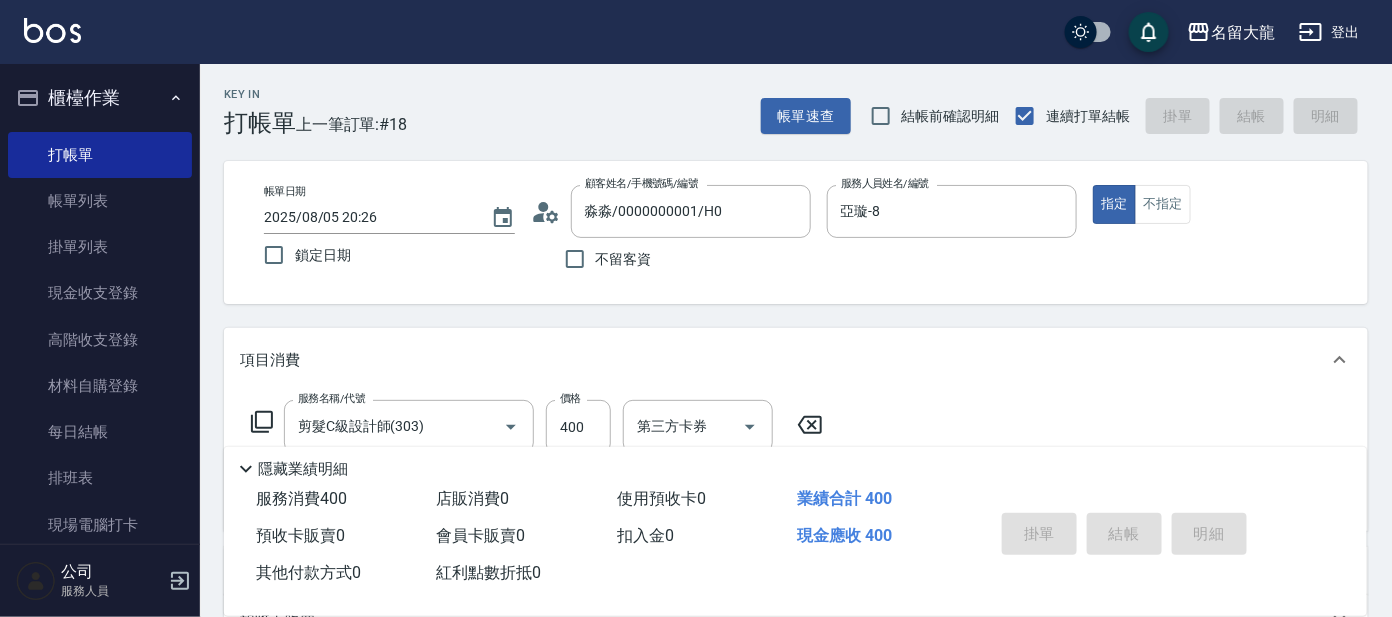 type 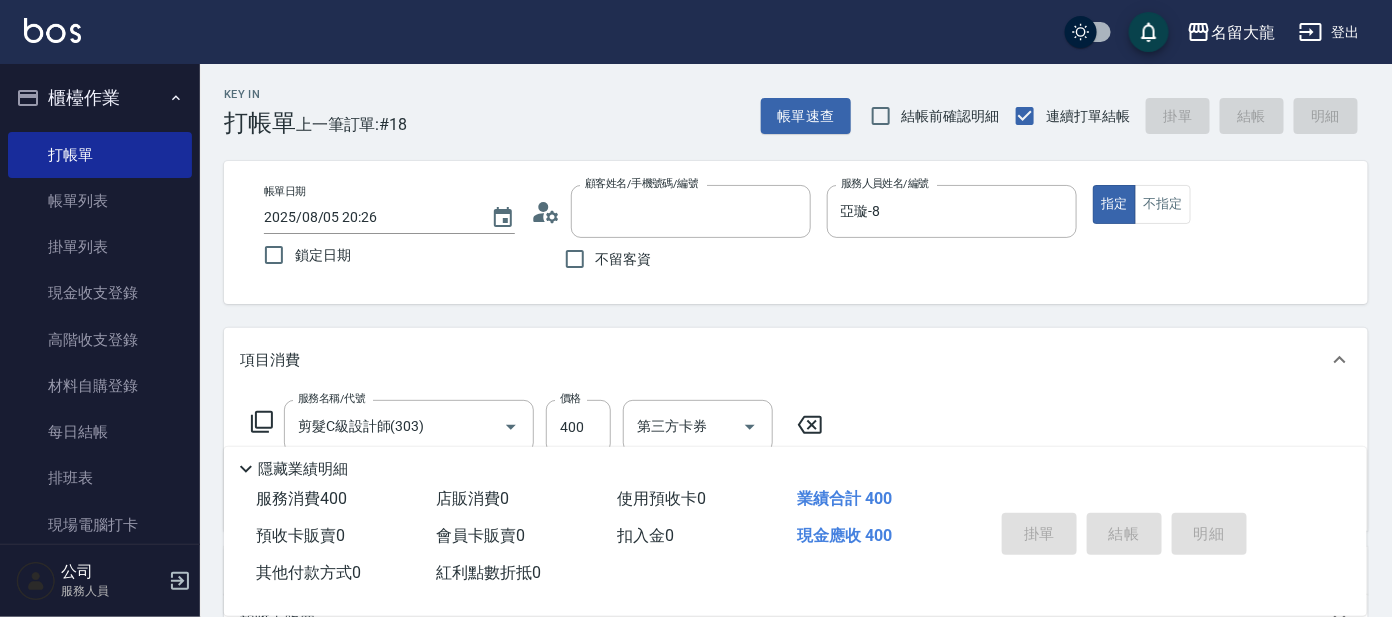 type 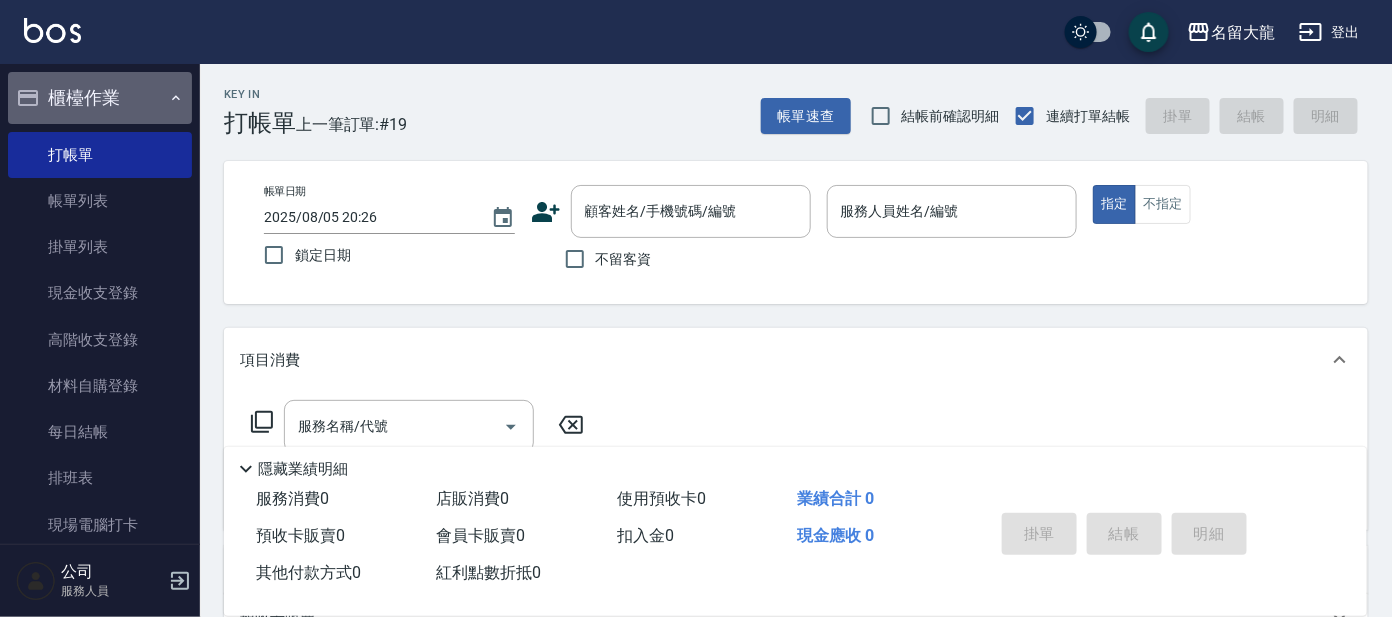 click on "櫃檯作業" at bounding box center [100, 98] 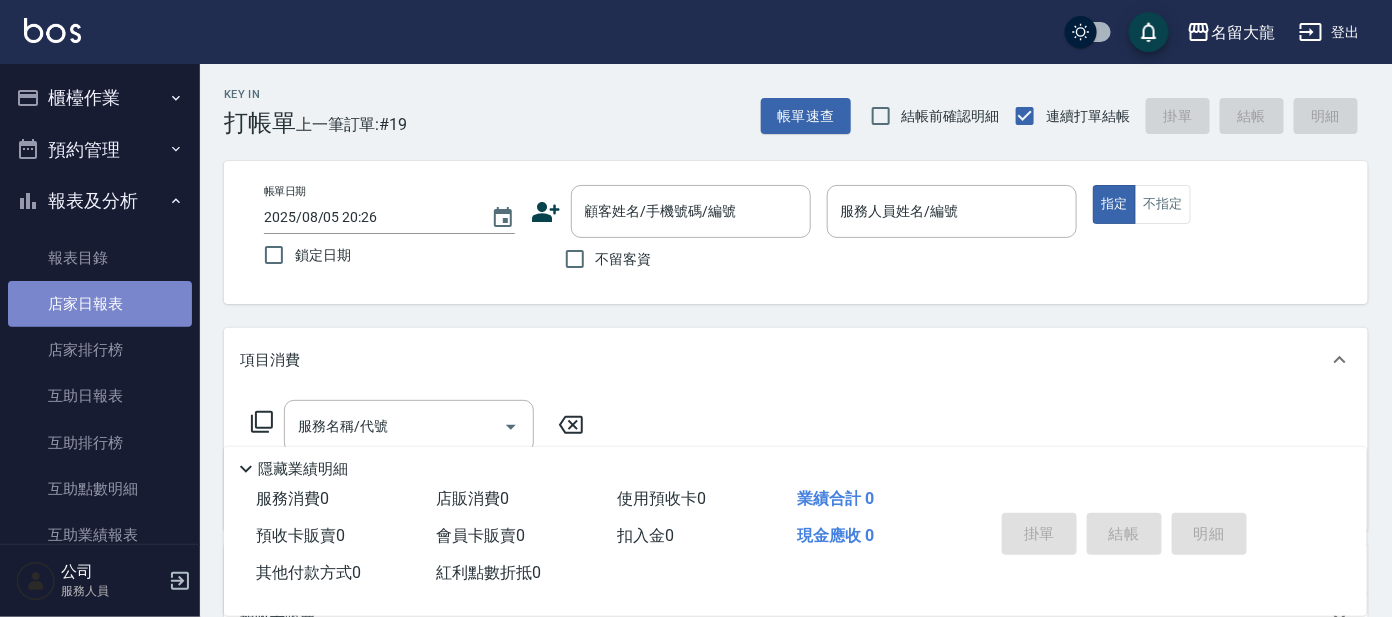 click on "店家日報表" at bounding box center (100, 304) 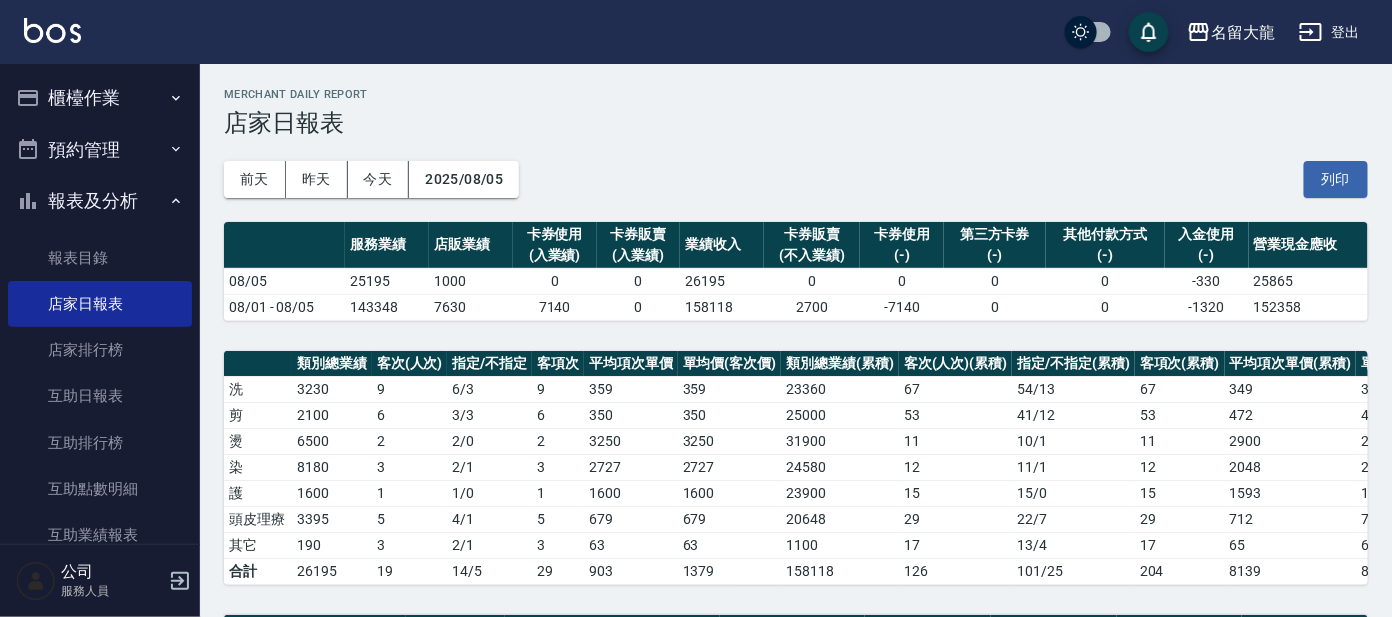 scroll, scrollTop: 591, scrollLeft: 0, axis: vertical 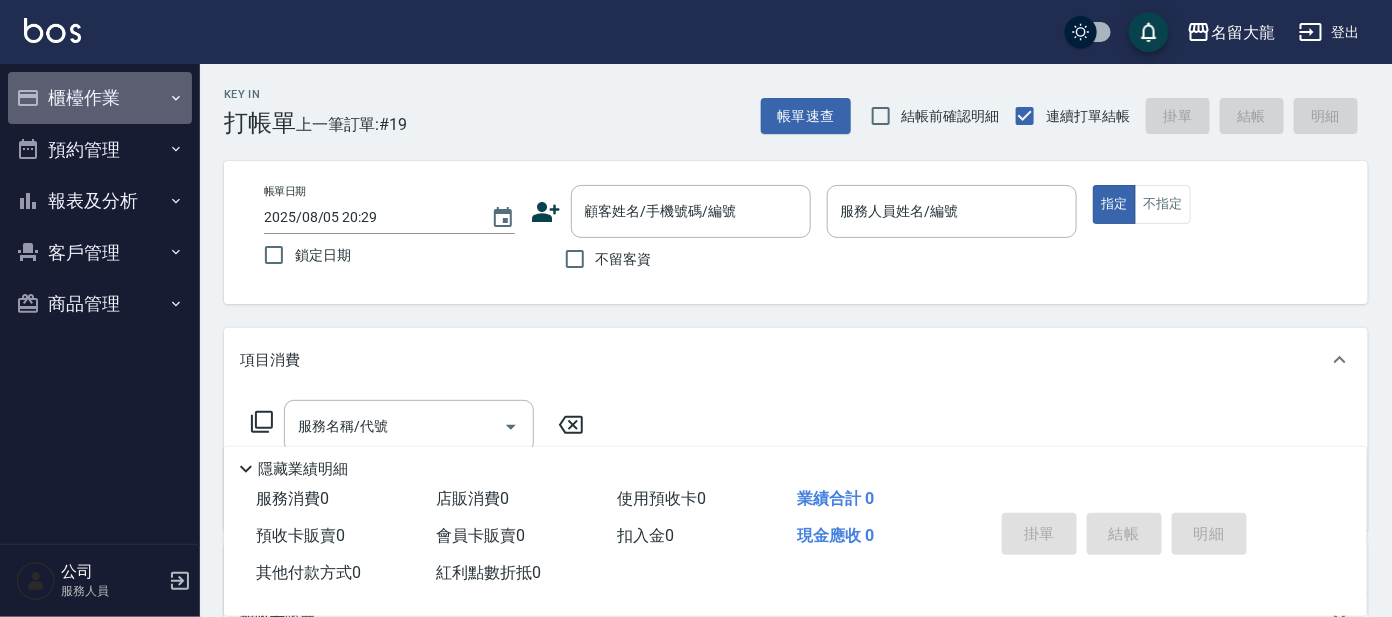 click on "櫃檯作業" at bounding box center (100, 98) 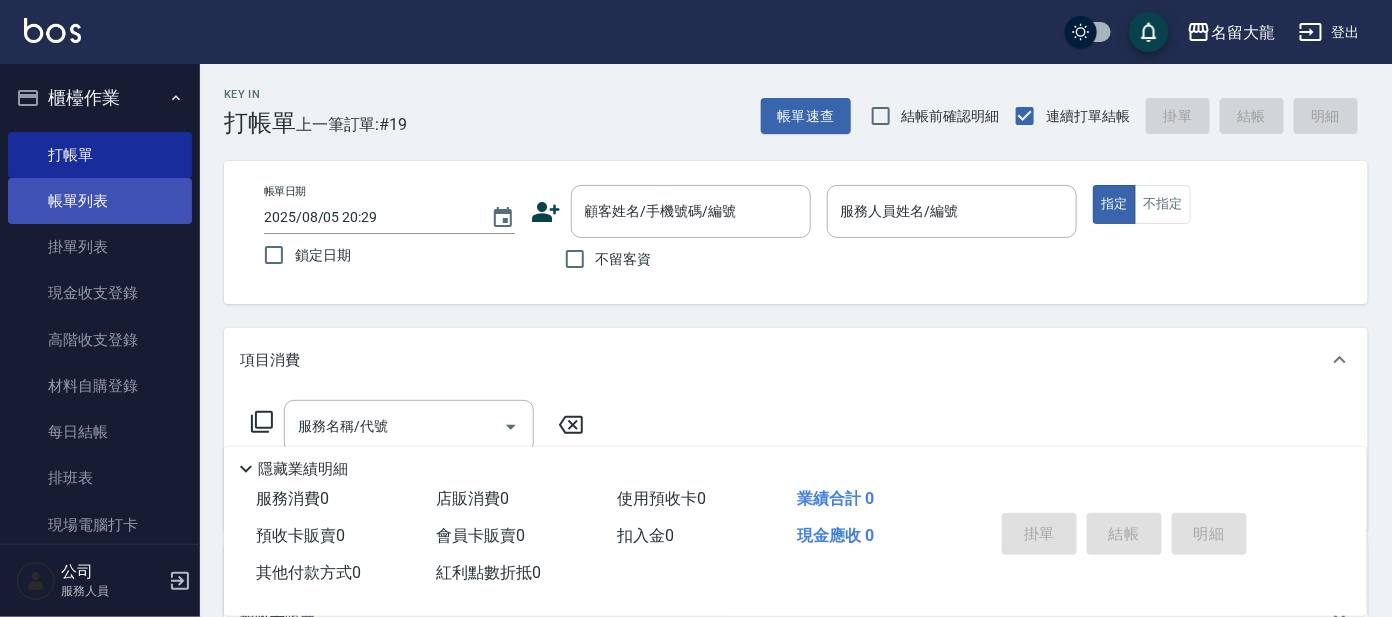 click on "帳單列表" at bounding box center [100, 201] 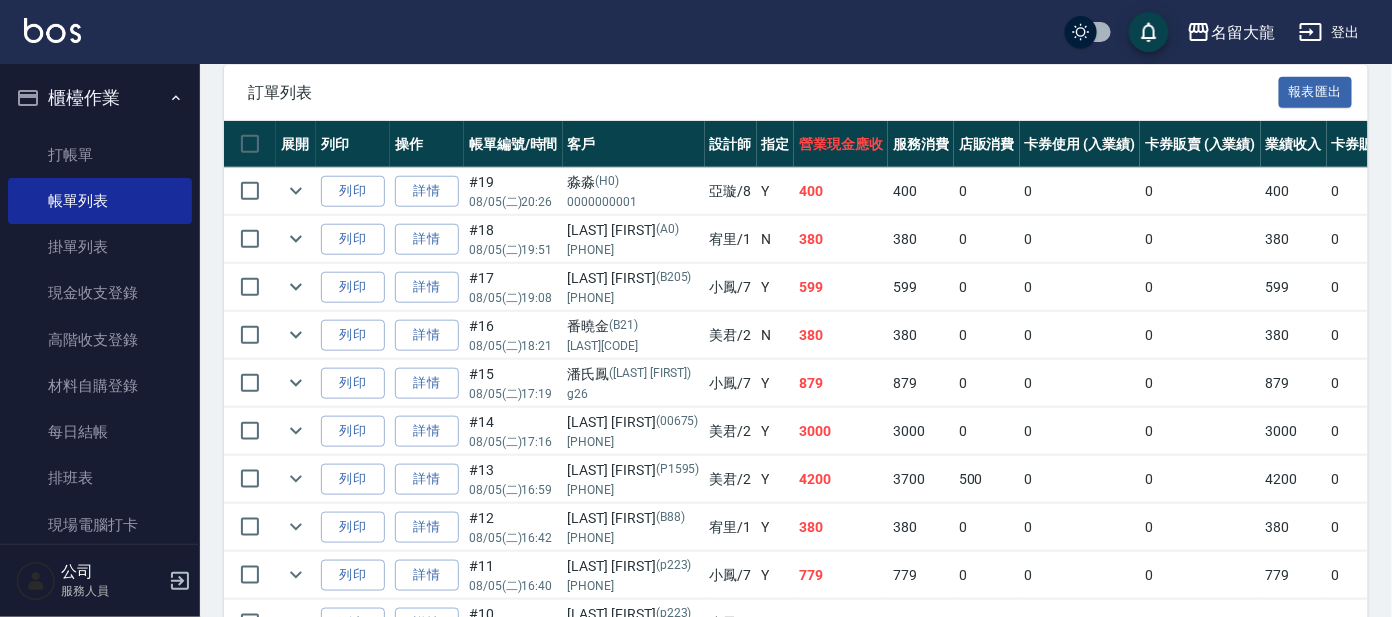 scroll, scrollTop: 499, scrollLeft: 0, axis: vertical 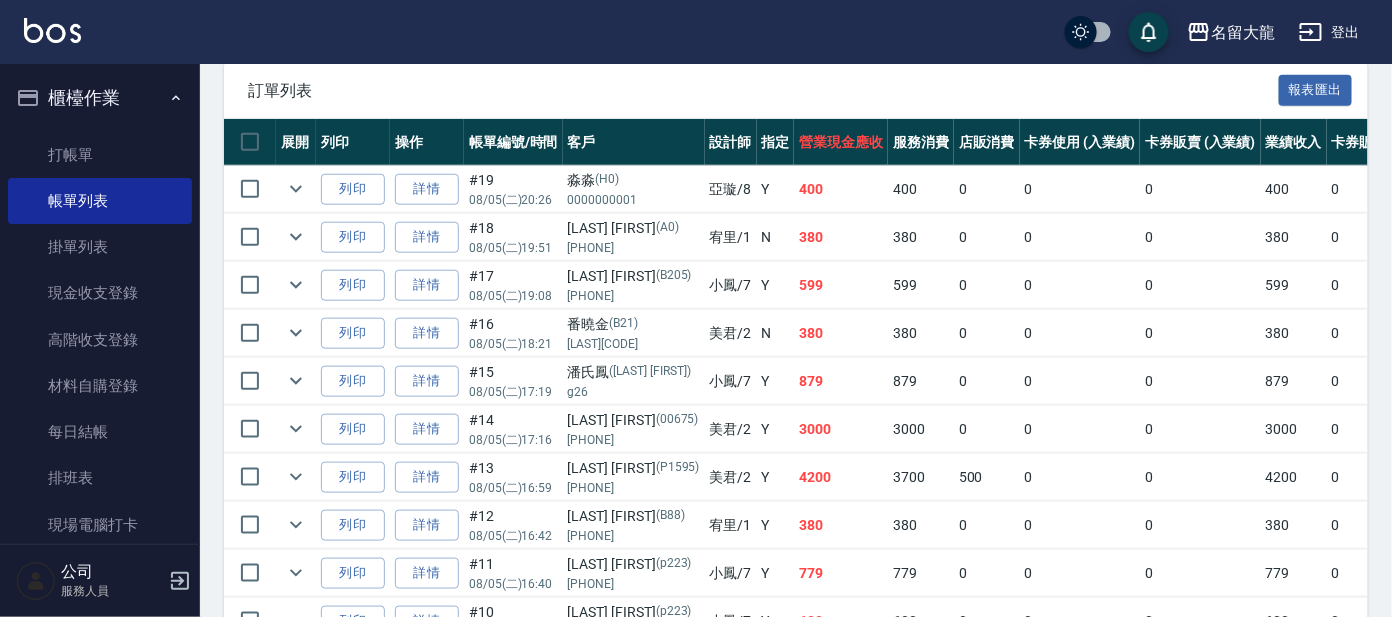 click on "#19 08/05 (二) 20:26" at bounding box center (513, 189) 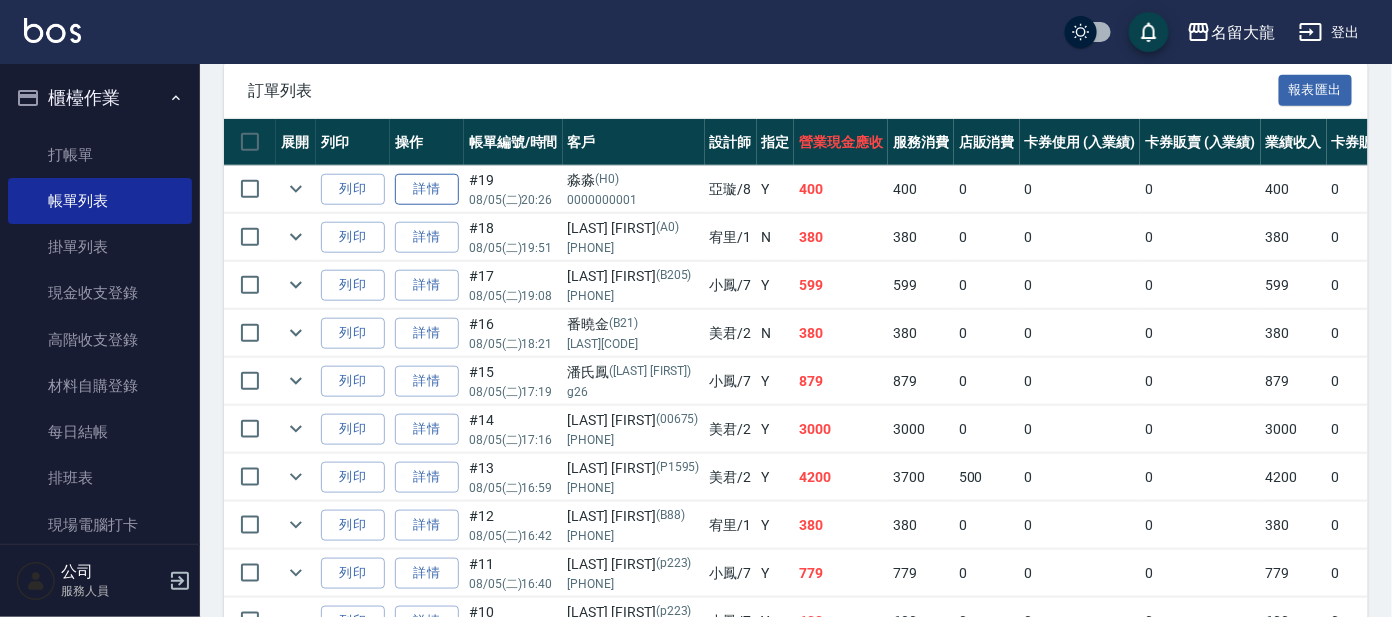 click on "詳情" at bounding box center [427, 189] 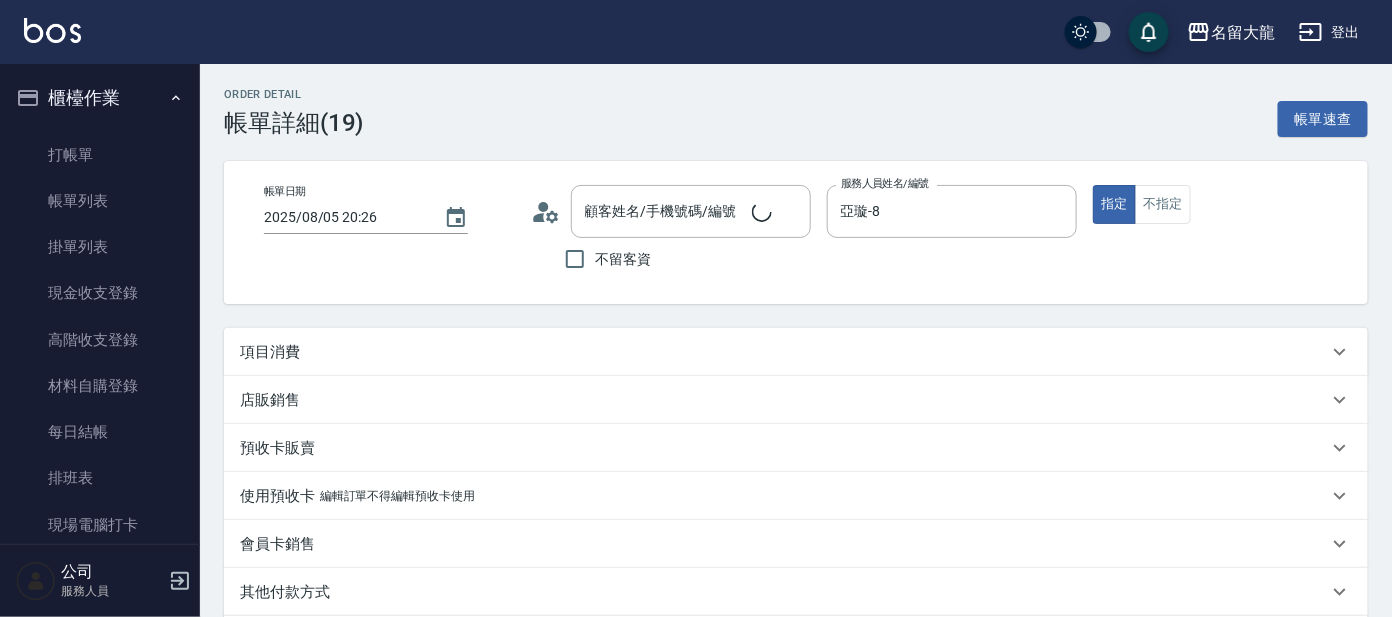 type on "2025/08/05 20:26" 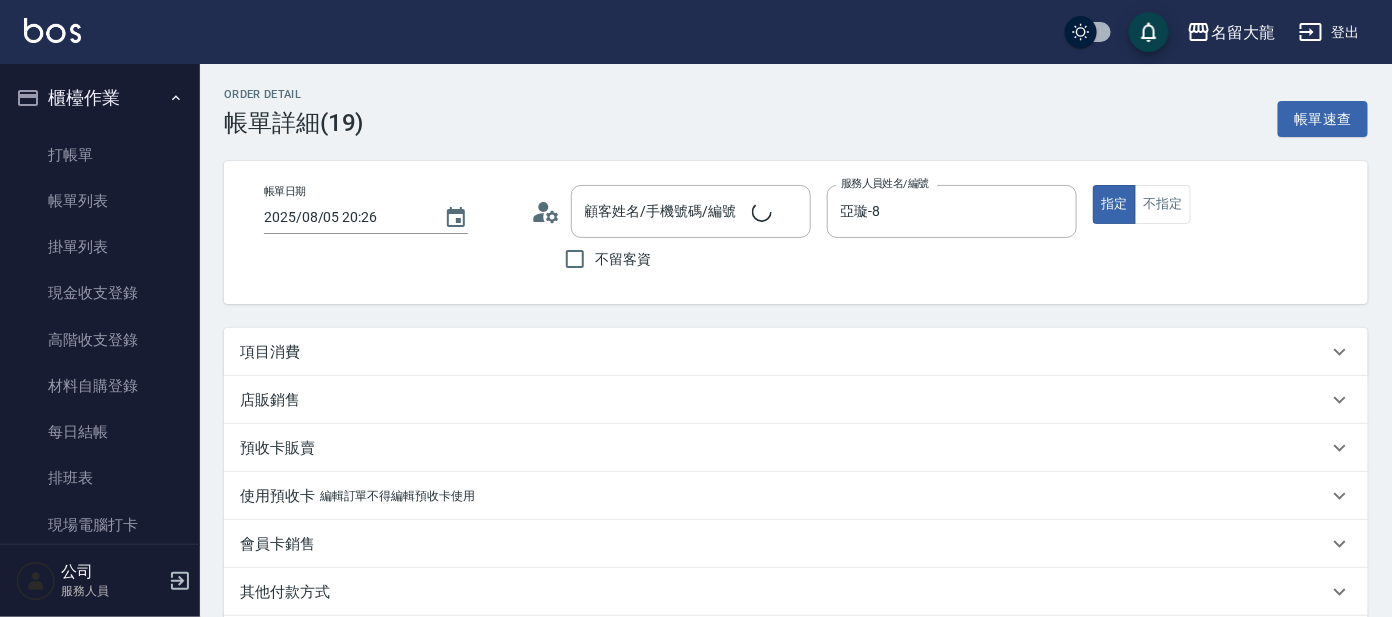 type on "亞璇-8" 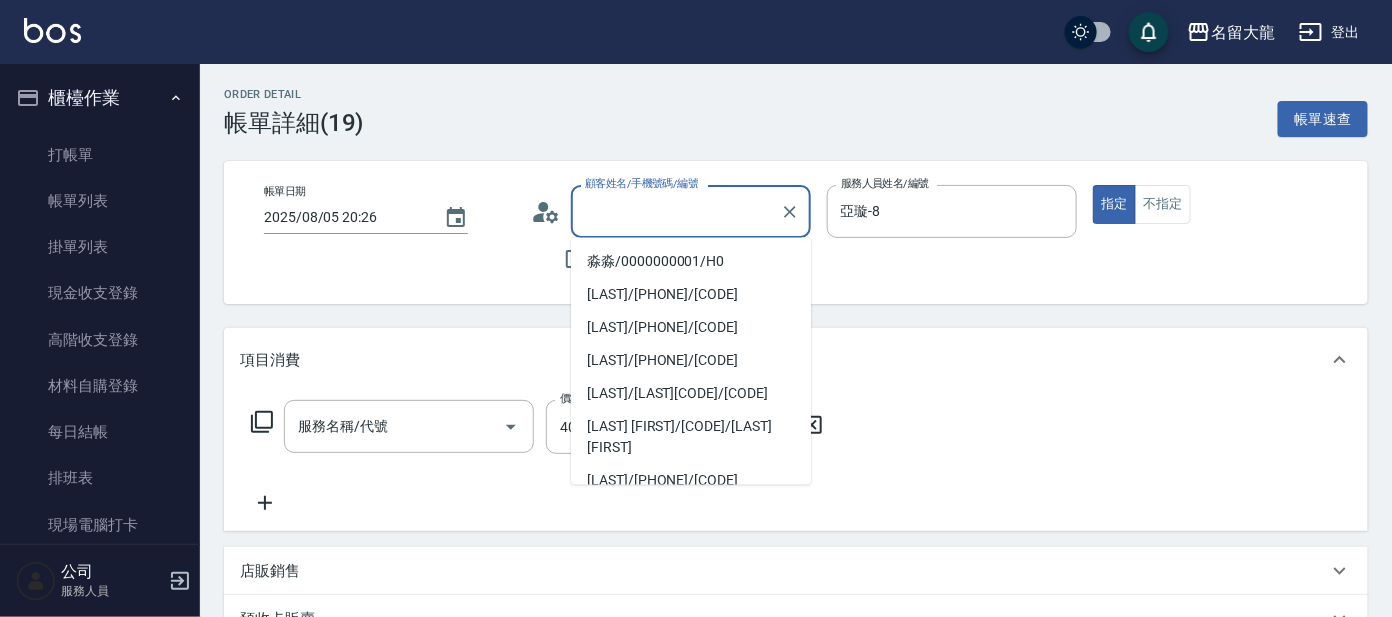 click on "顧客姓名/手機號碼/編號 顧客姓名/手機號碼/編號" at bounding box center [691, 211] 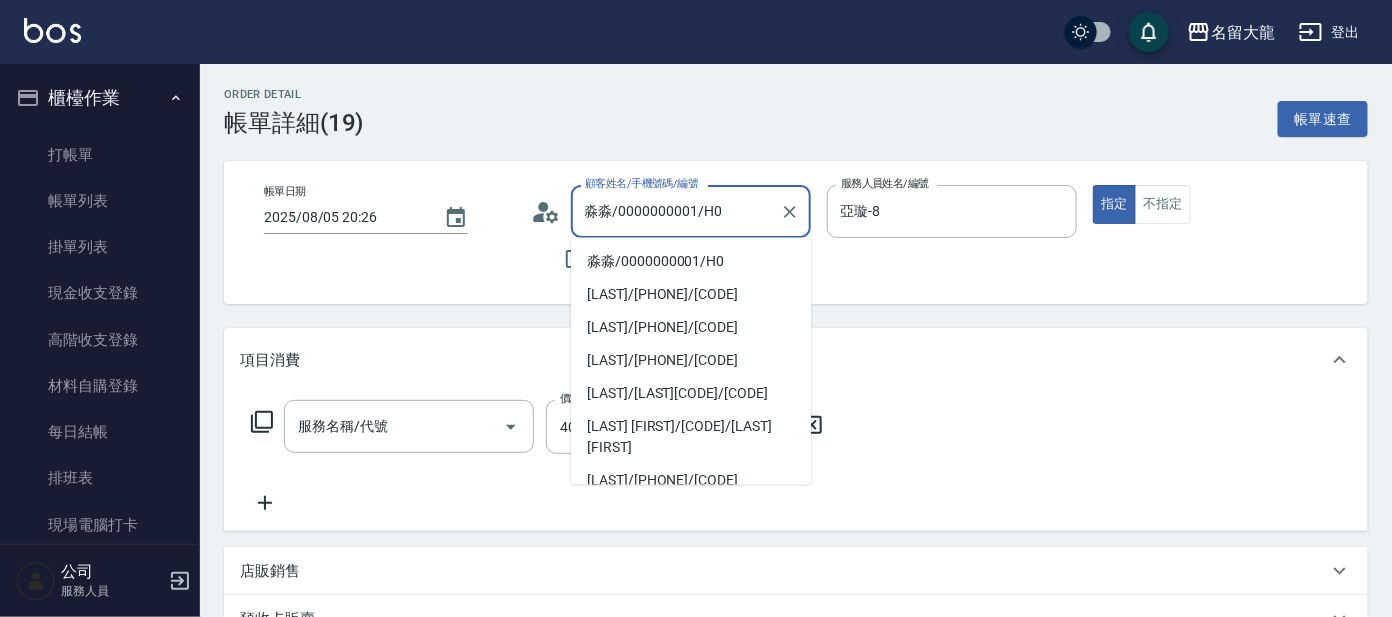 type on "淼淼/0000000001/H0" 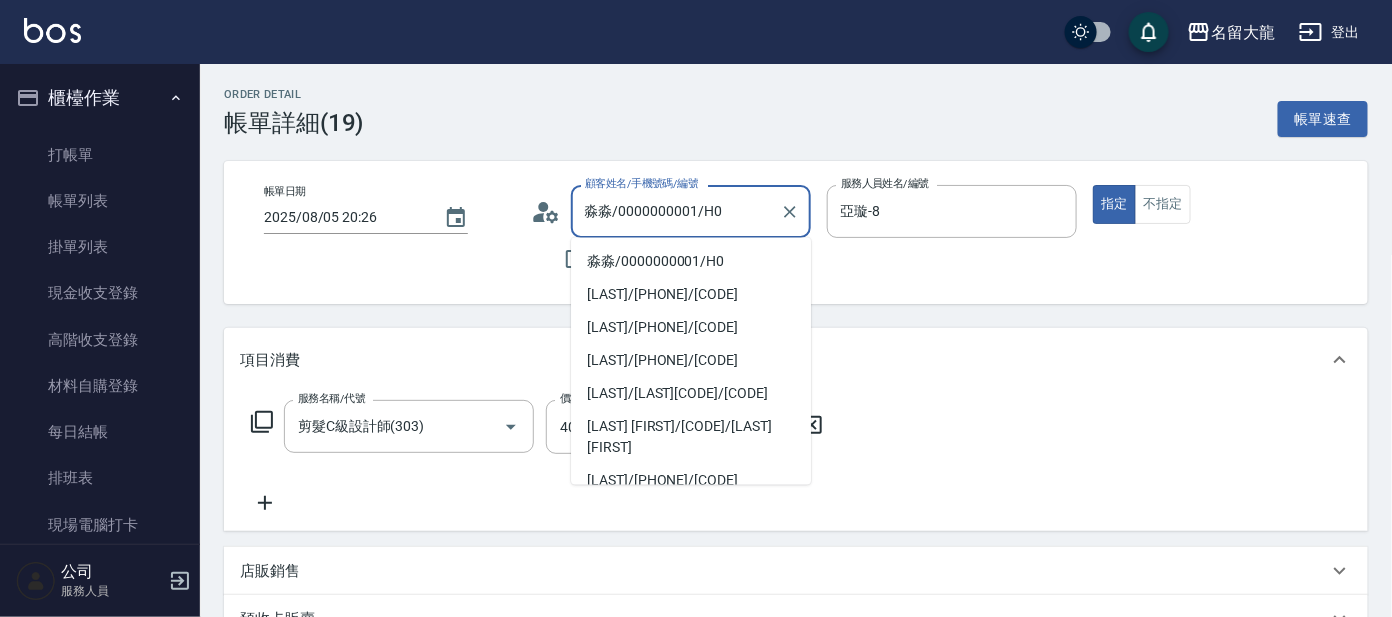 click on "淼淼/0000000001/H0" at bounding box center [676, 211] 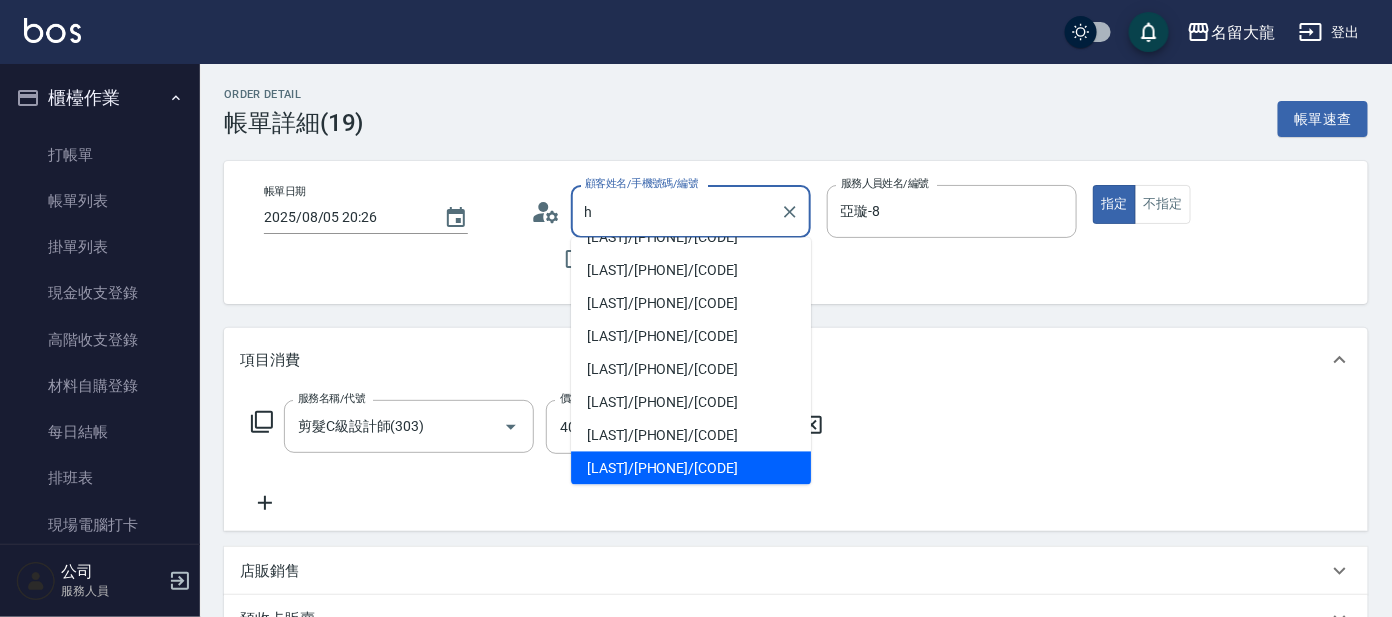 scroll, scrollTop: 322, scrollLeft: 0, axis: vertical 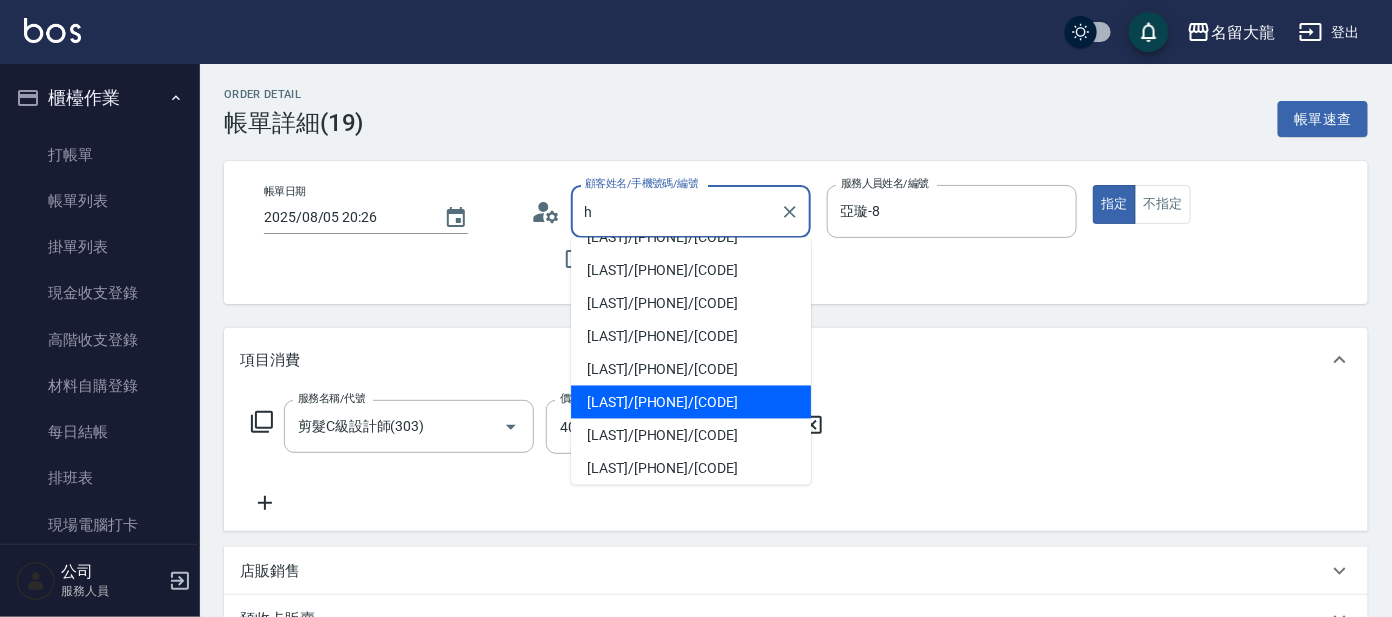 type on "高巧晏/0988036992/H20" 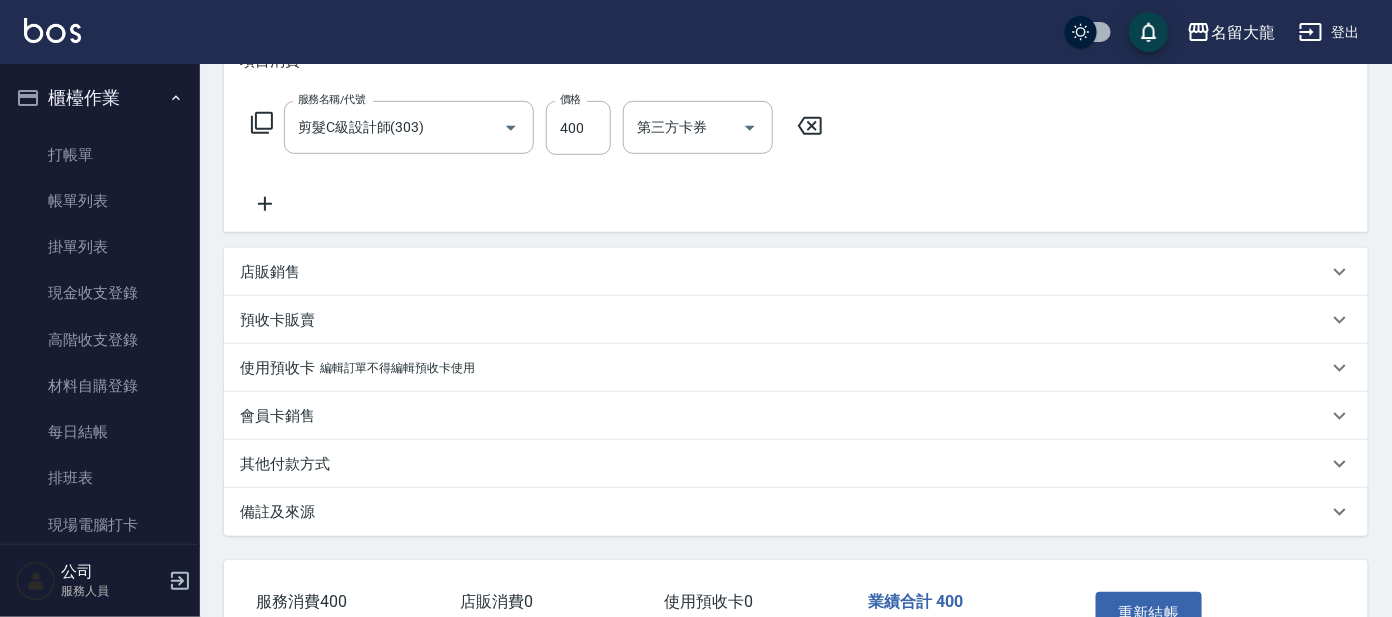 scroll, scrollTop: 303, scrollLeft: 0, axis: vertical 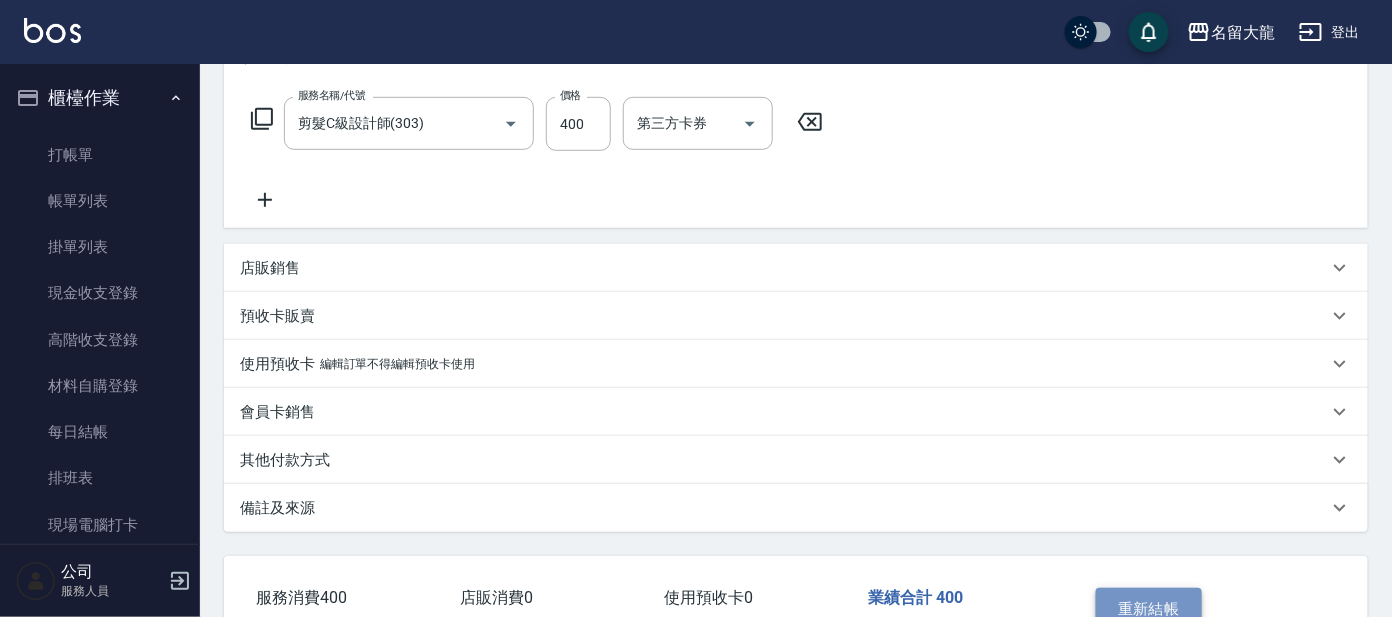 click on "重新結帳" at bounding box center (1149, 609) 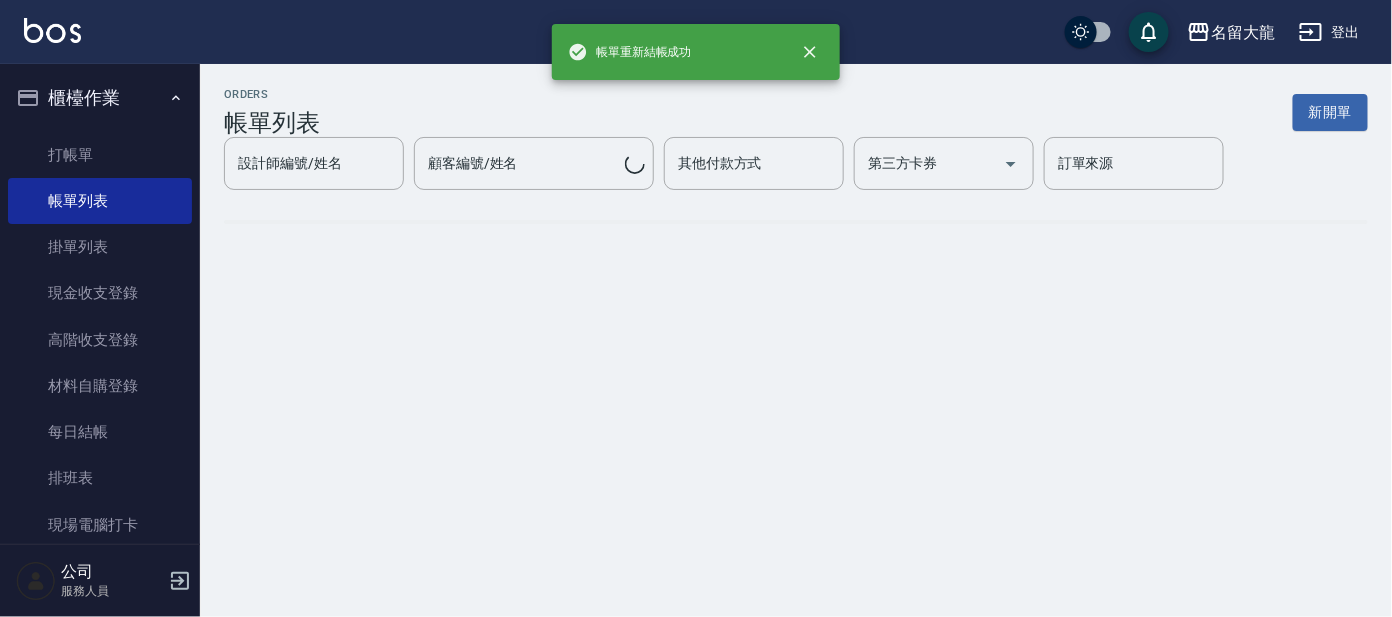 scroll, scrollTop: 0, scrollLeft: 0, axis: both 